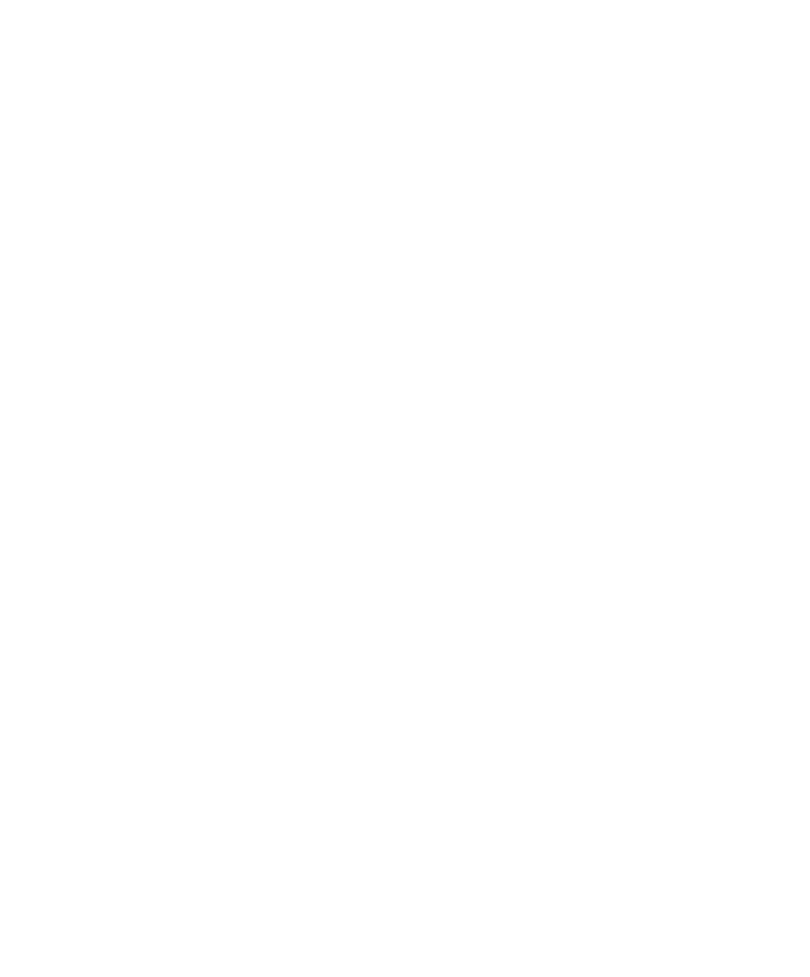 scroll, scrollTop: 0, scrollLeft: 0, axis: both 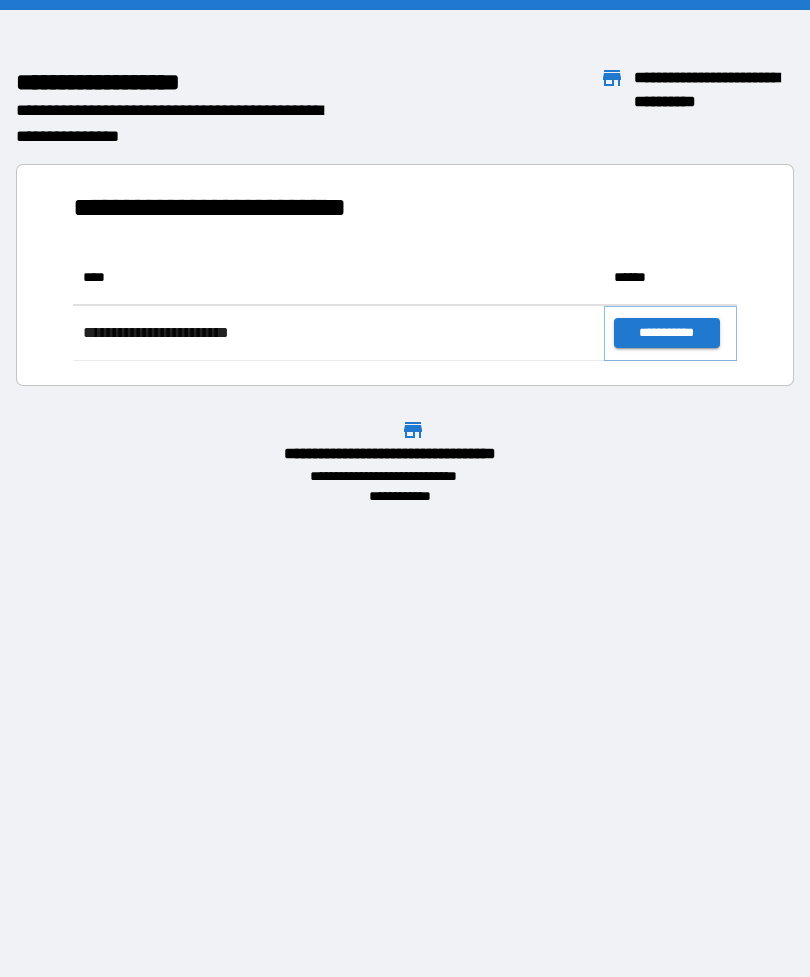 click on "**********" at bounding box center (666, 333) 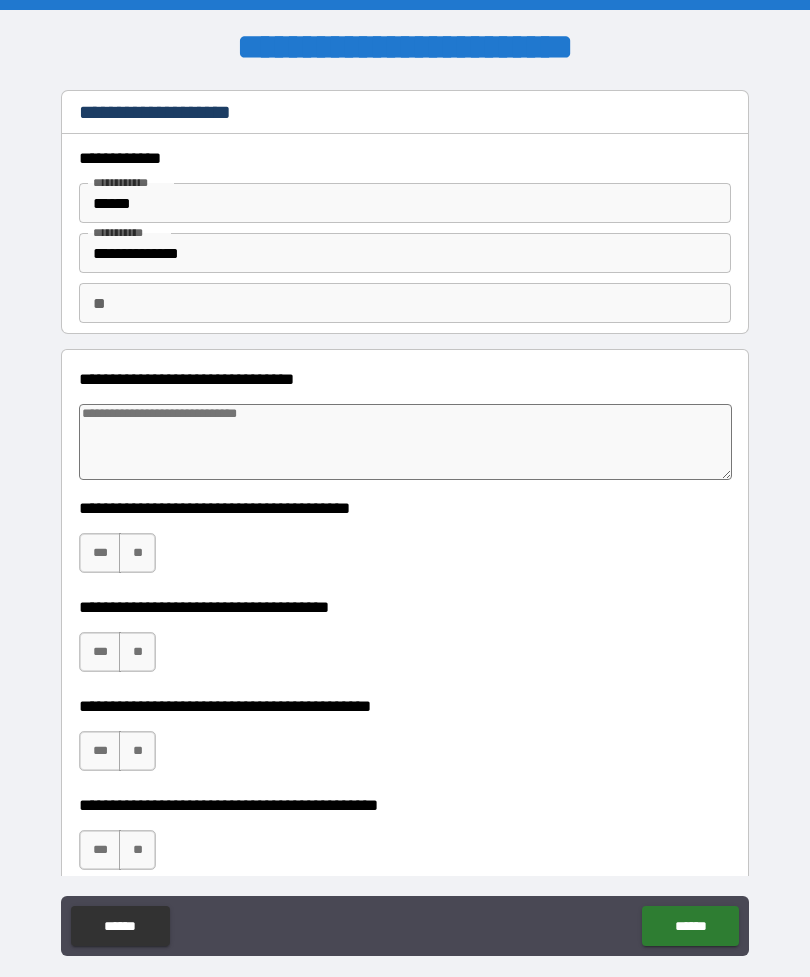 click on "**" at bounding box center [137, 652] 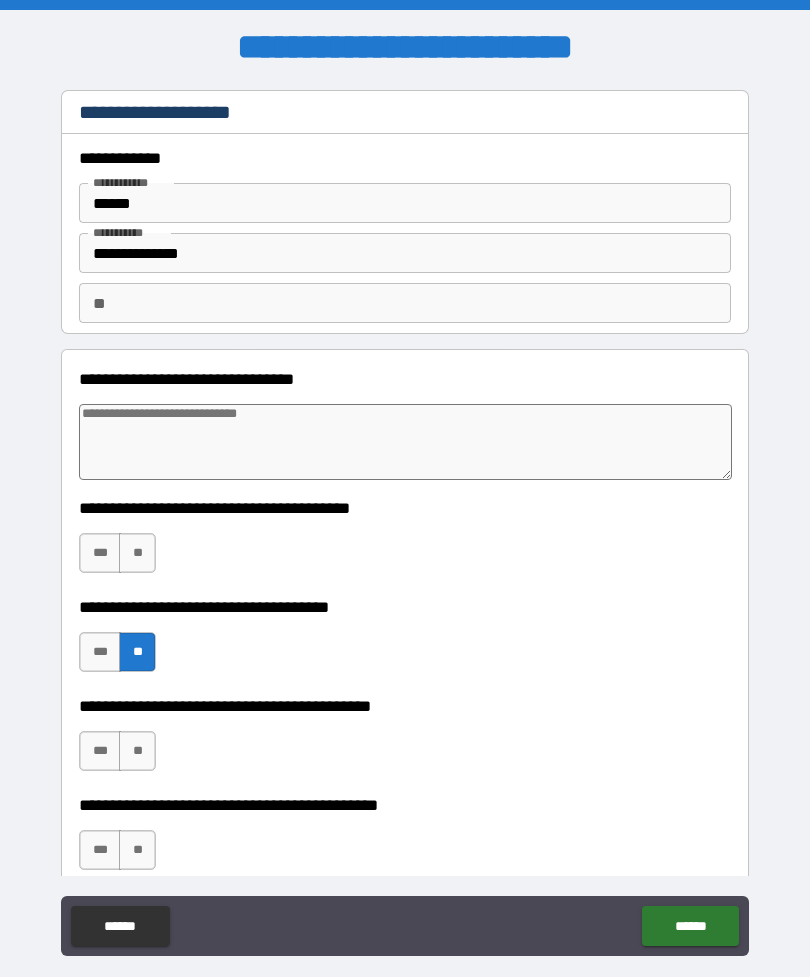 click on "**" at bounding box center [137, 751] 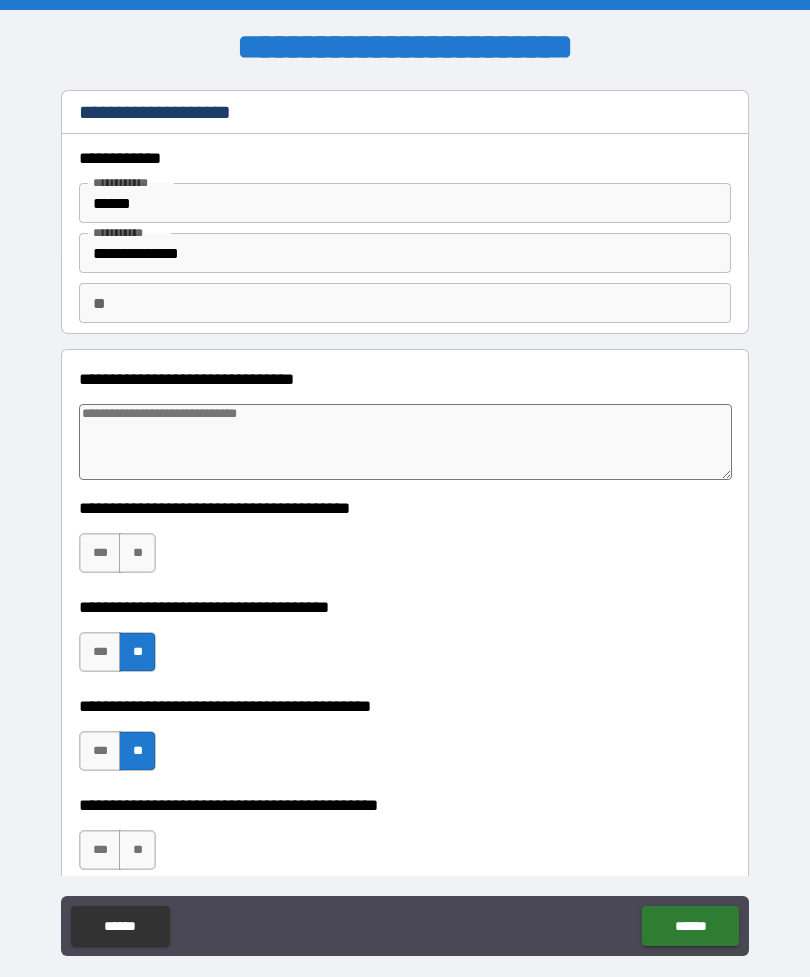 click on "**" at bounding box center (137, 850) 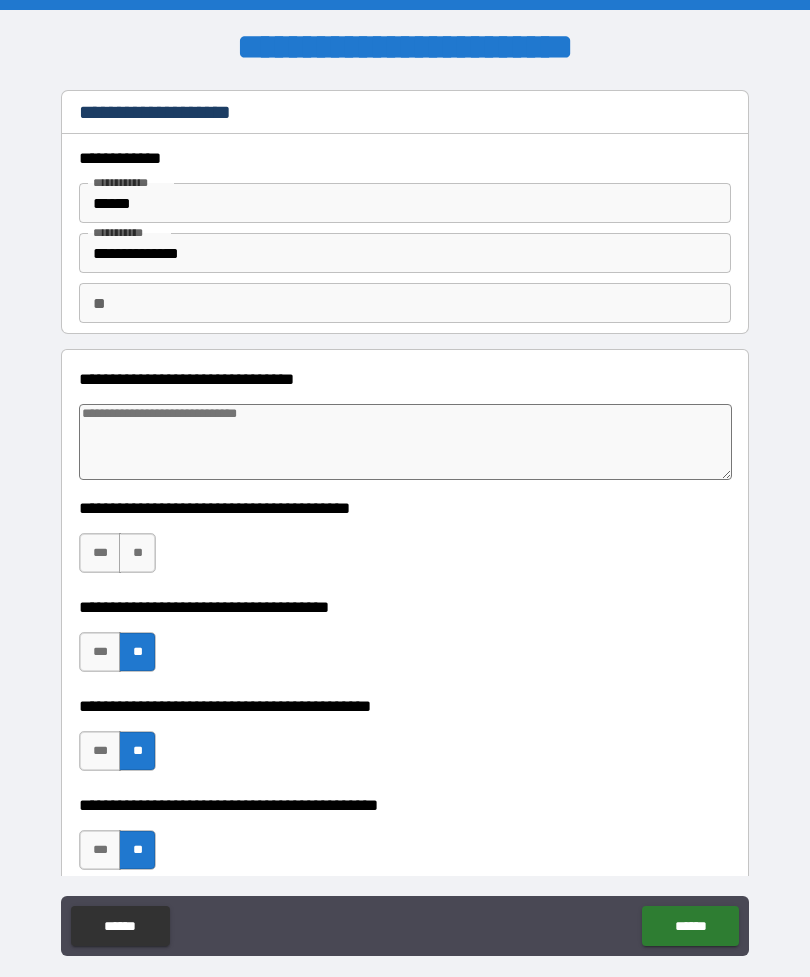 click on "**" at bounding box center (137, 553) 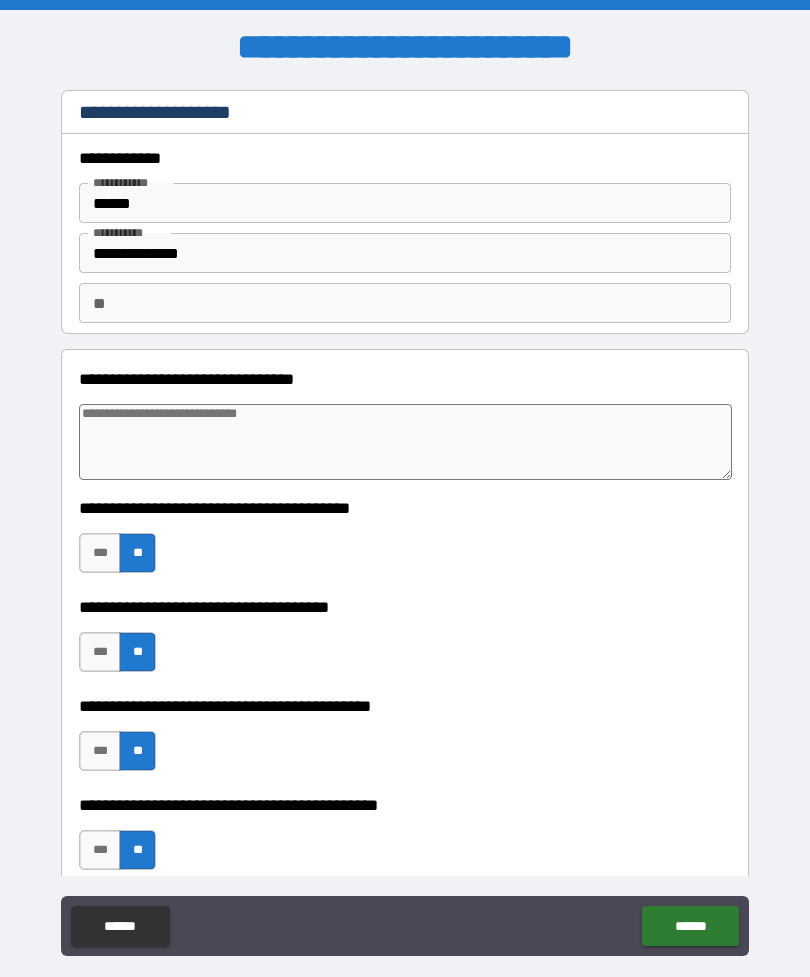 type on "*" 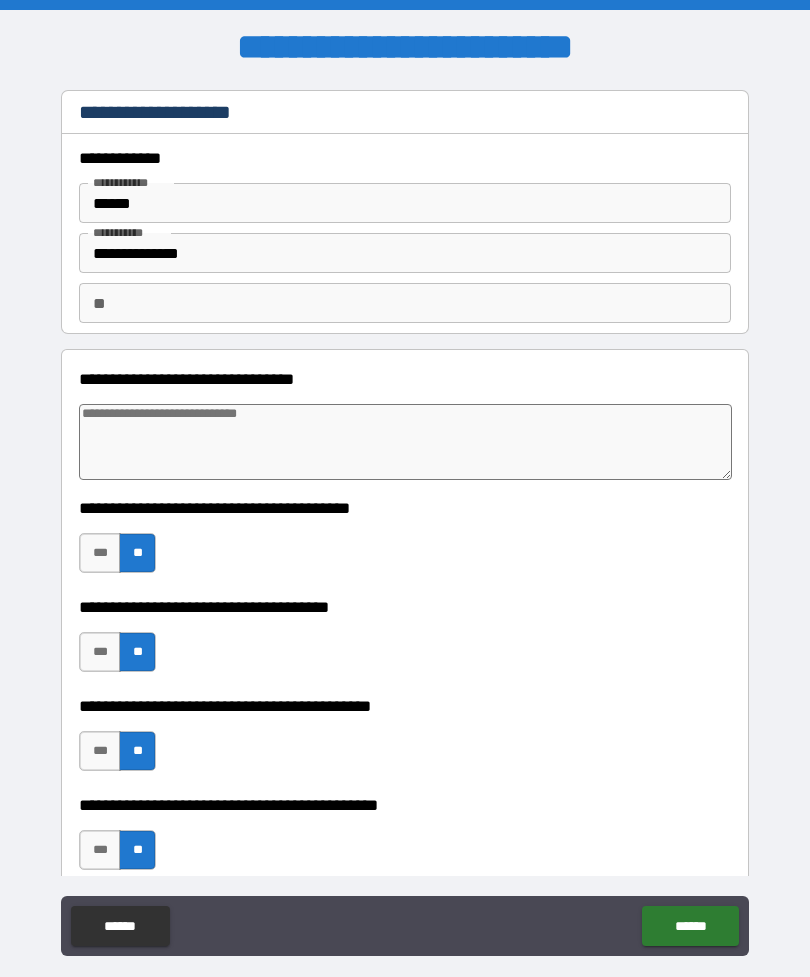 click on "******" at bounding box center (405, 203) 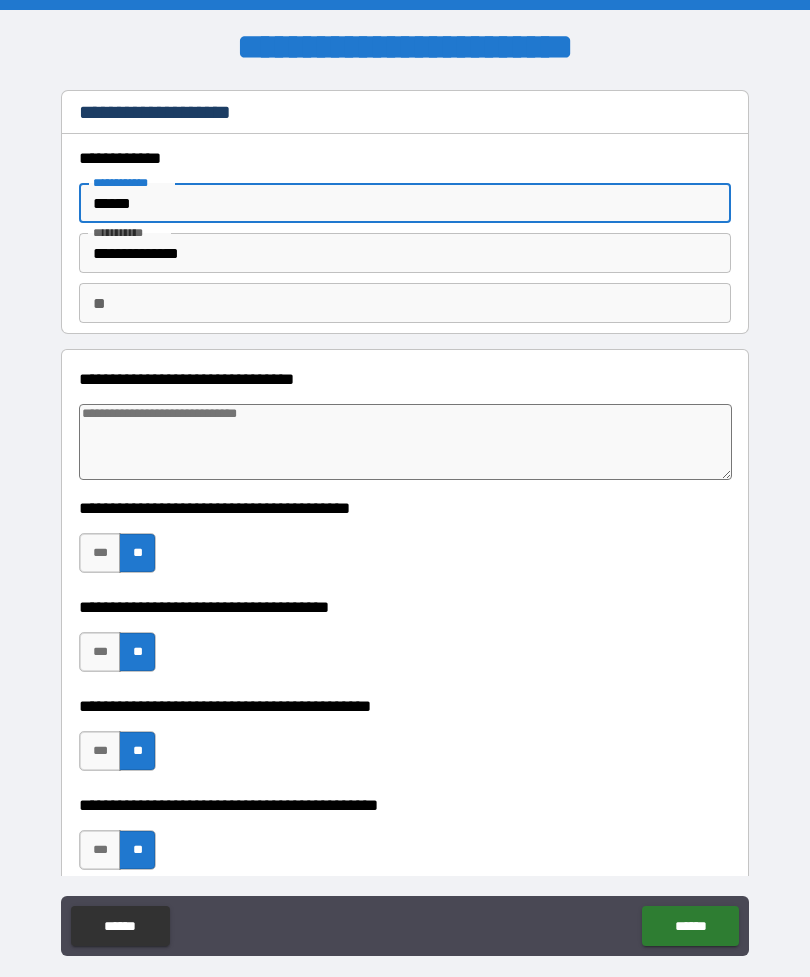click on "**********" at bounding box center [405, 543] 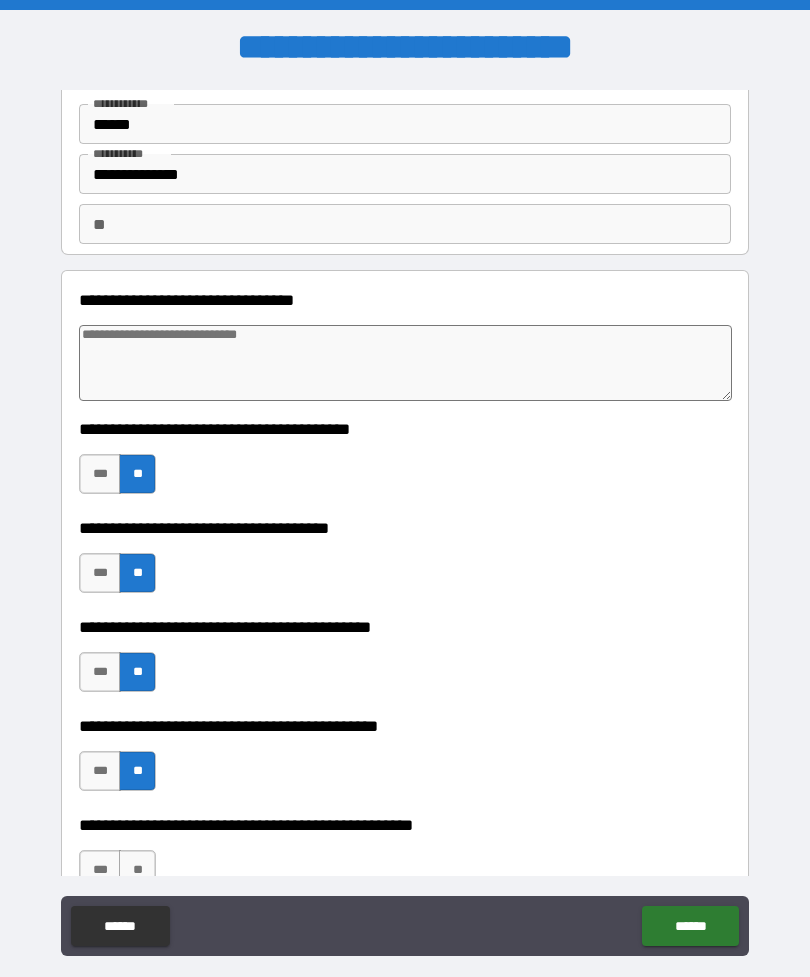 scroll, scrollTop: 69, scrollLeft: 0, axis: vertical 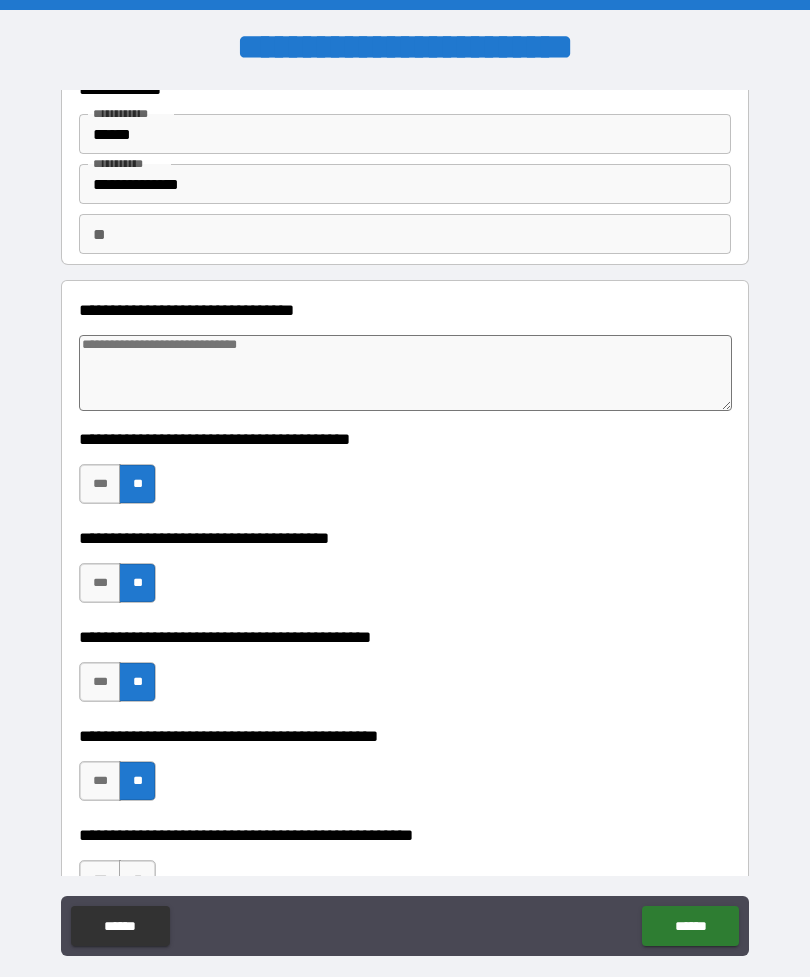 click at bounding box center (405, 373) 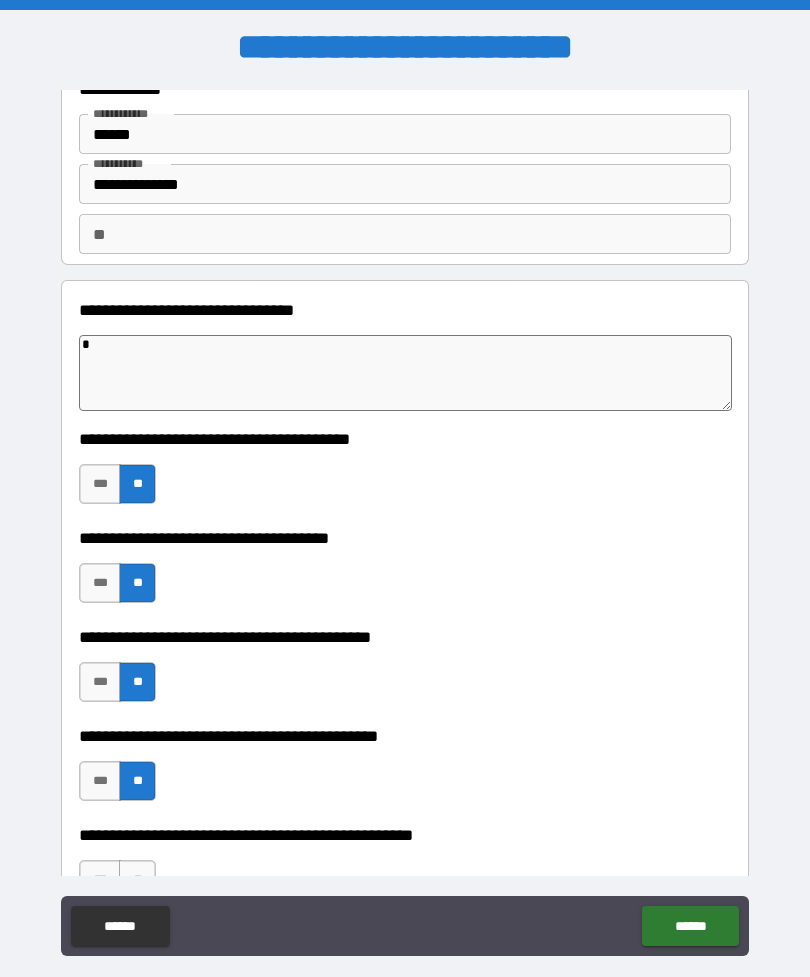 type on "*" 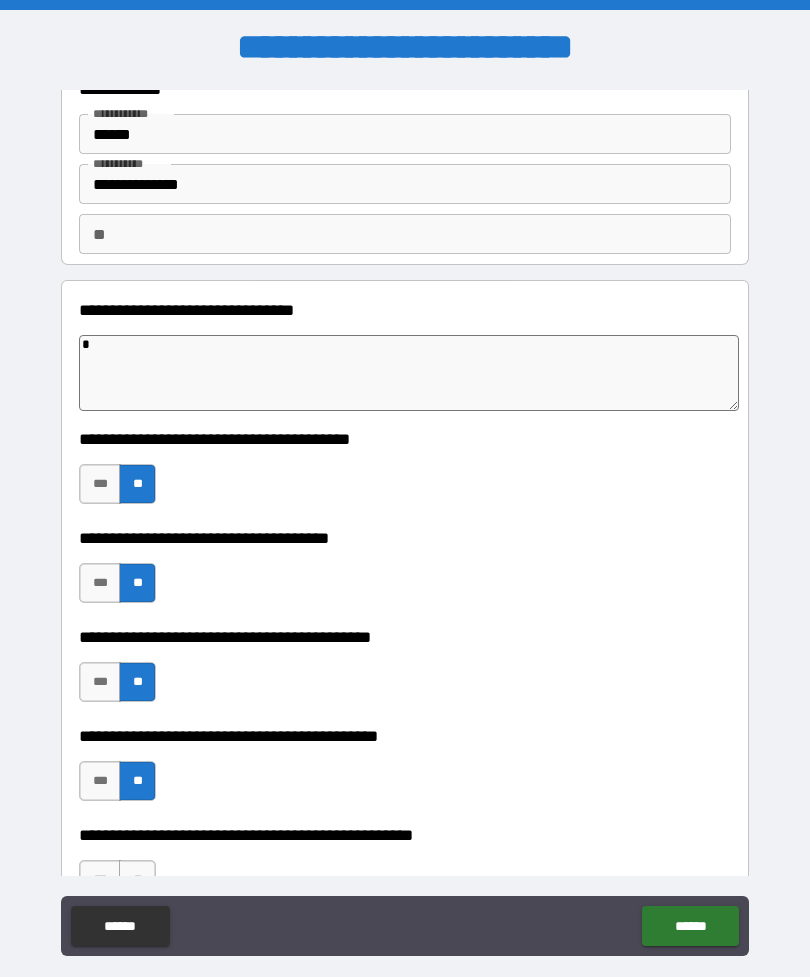 type on "**" 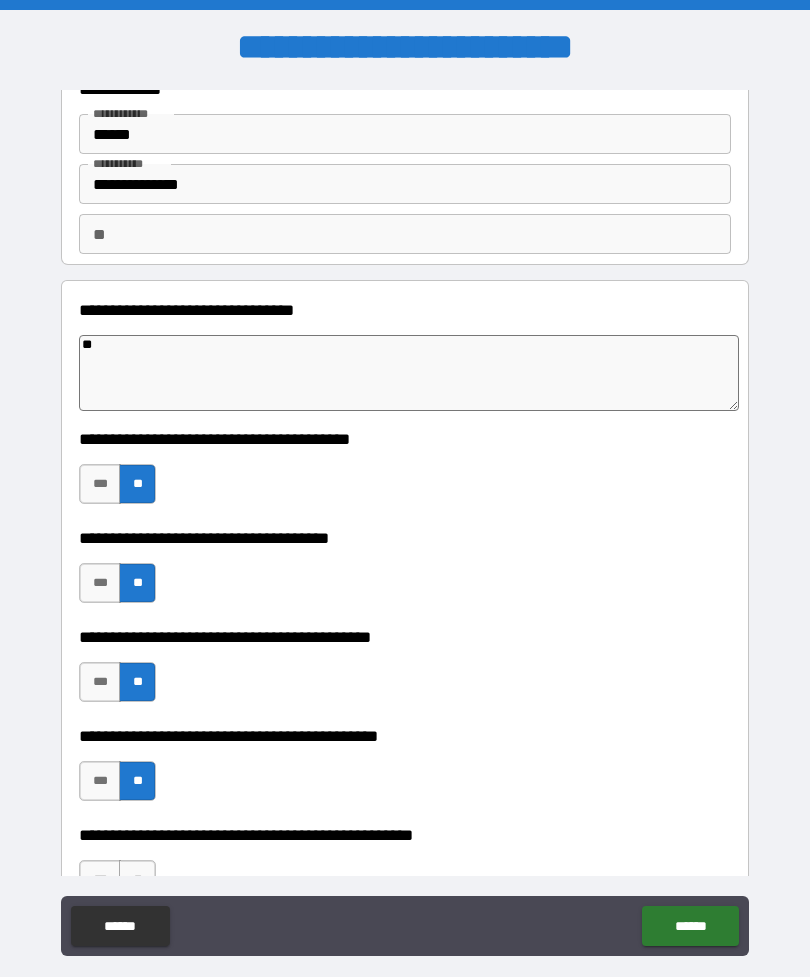 type on "*" 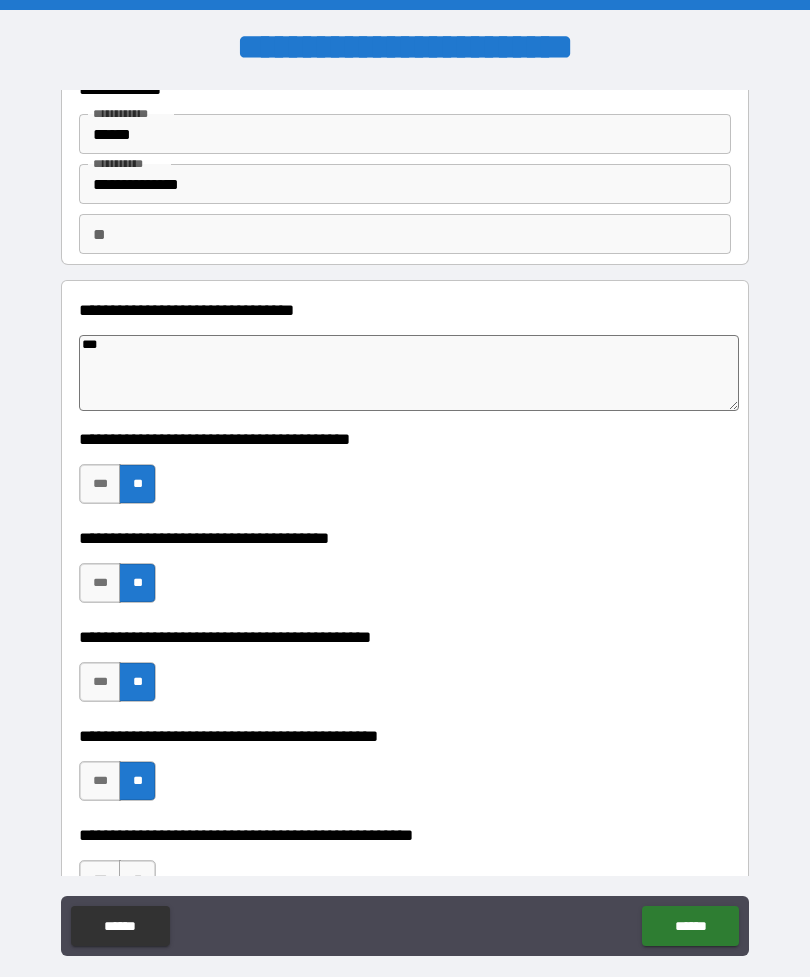 type on "*" 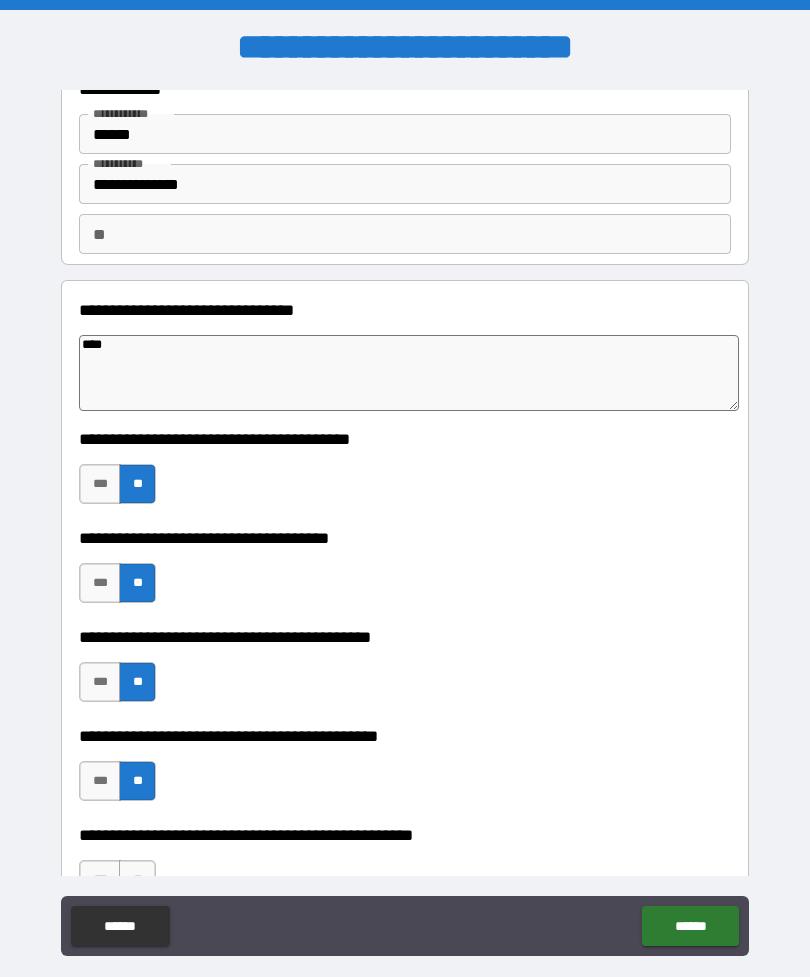 type on "*" 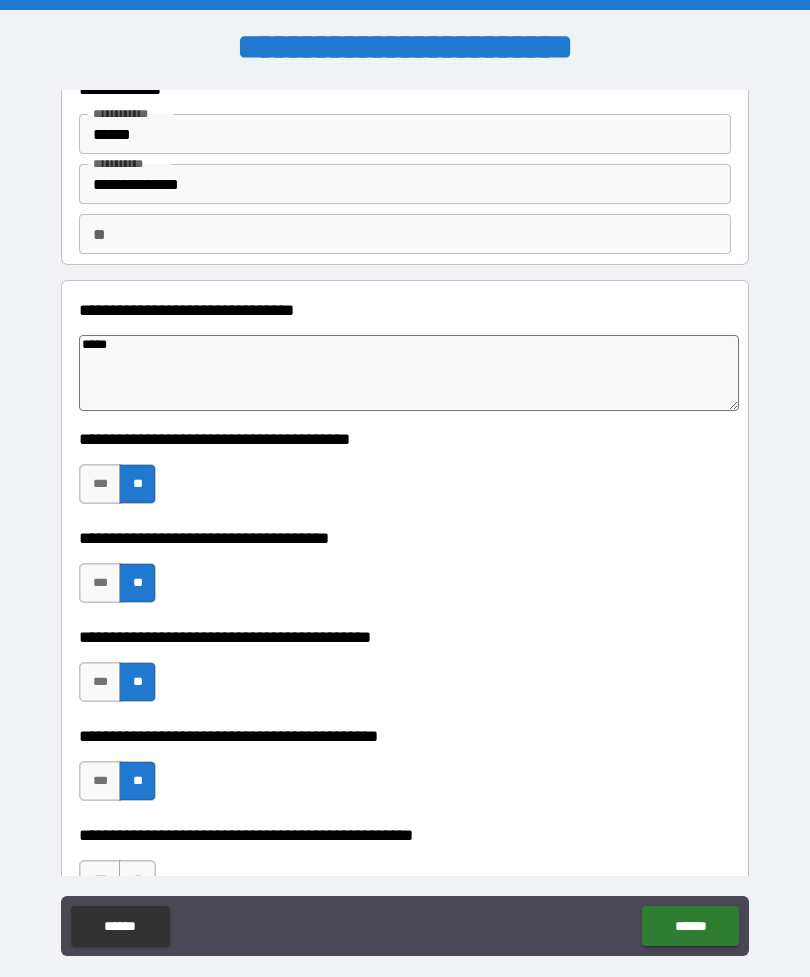 type on "*" 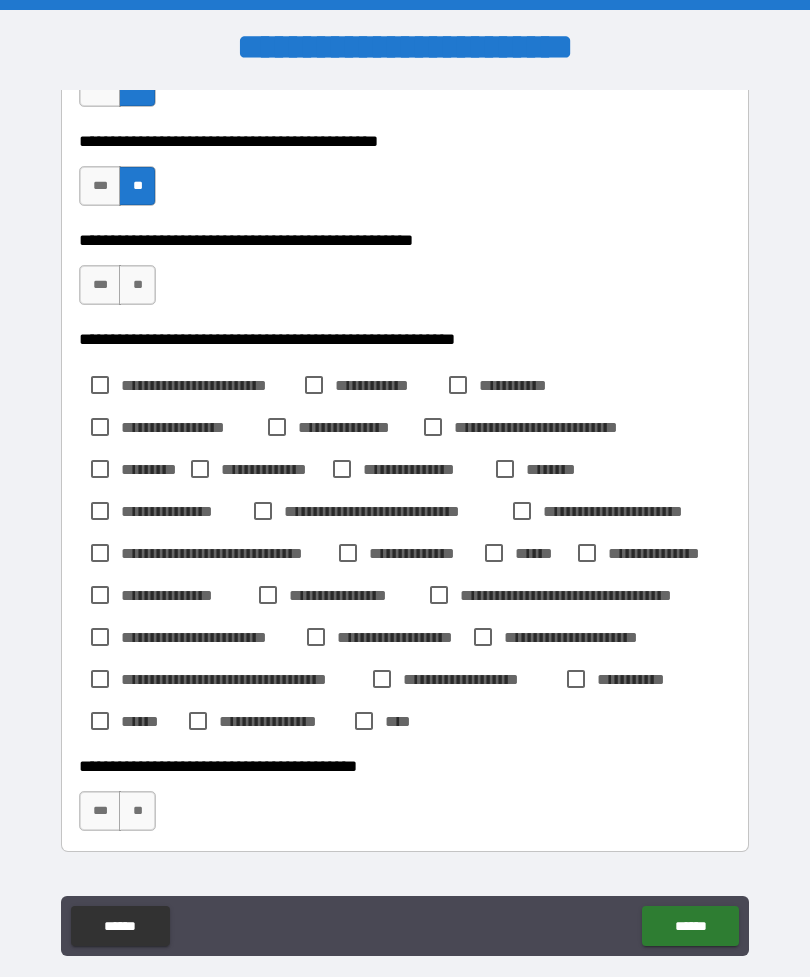 type on "*" 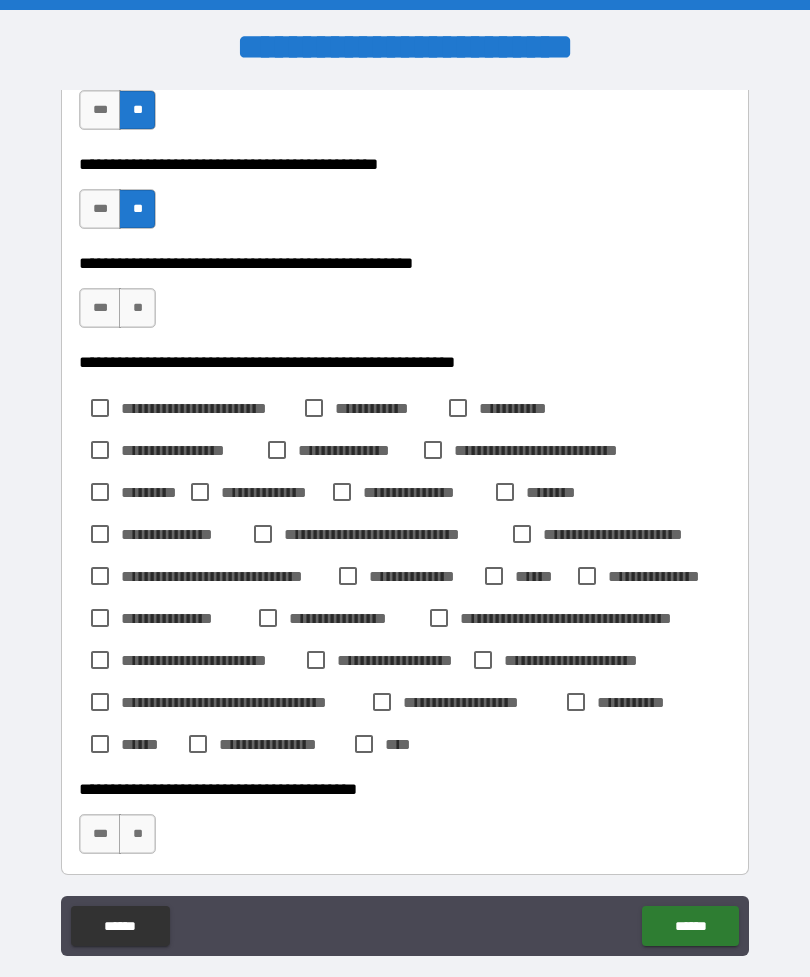 scroll, scrollTop: 640, scrollLeft: 0, axis: vertical 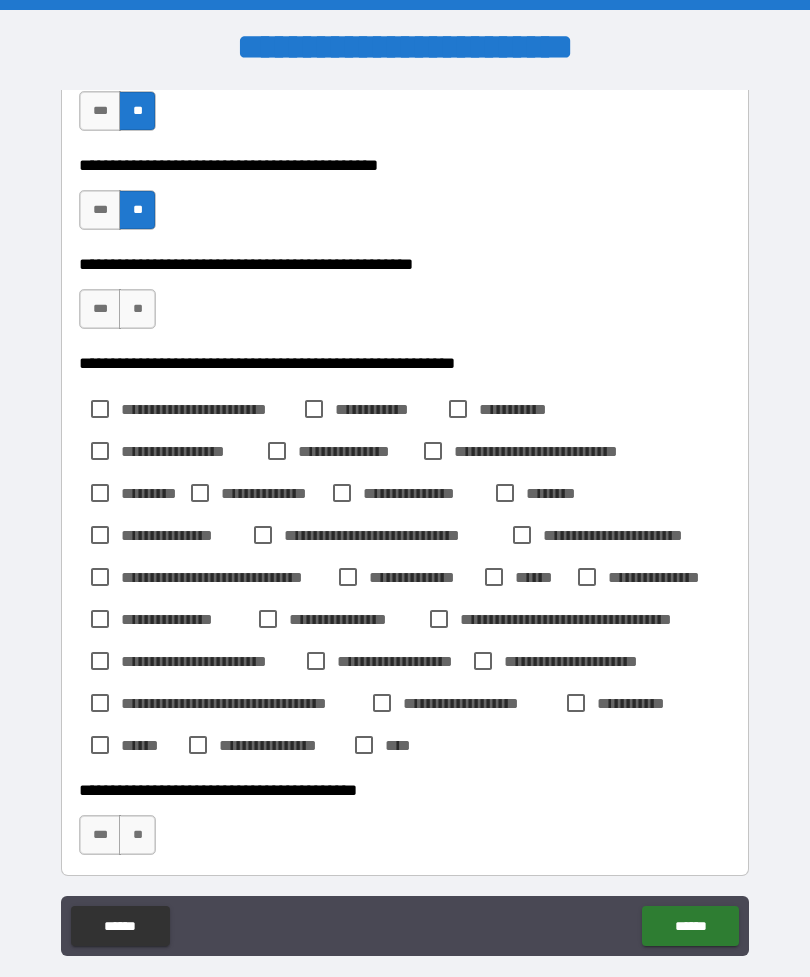 type on "******" 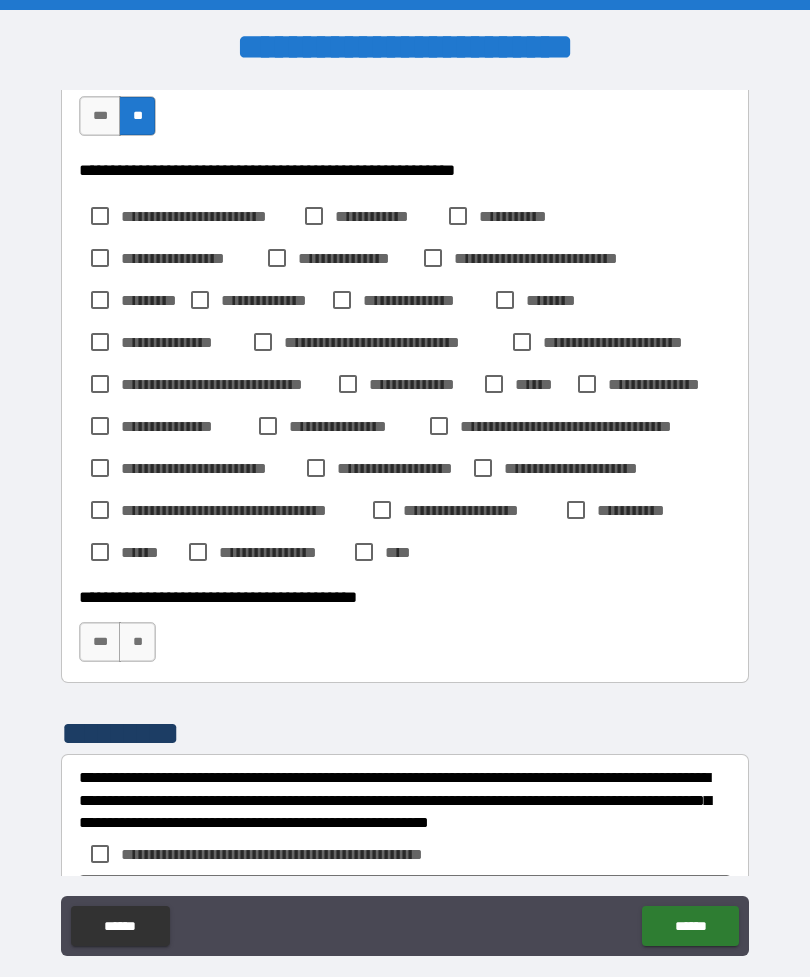 scroll, scrollTop: 834, scrollLeft: 0, axis: vertical 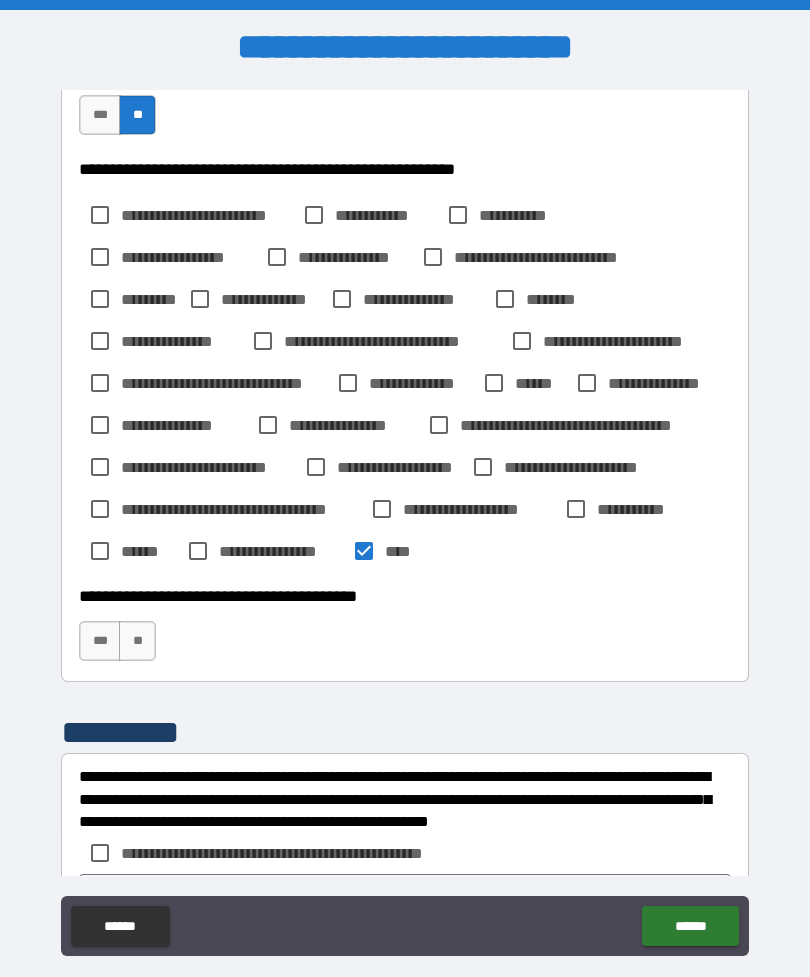 click on "**" at bounding box center [137, 641] 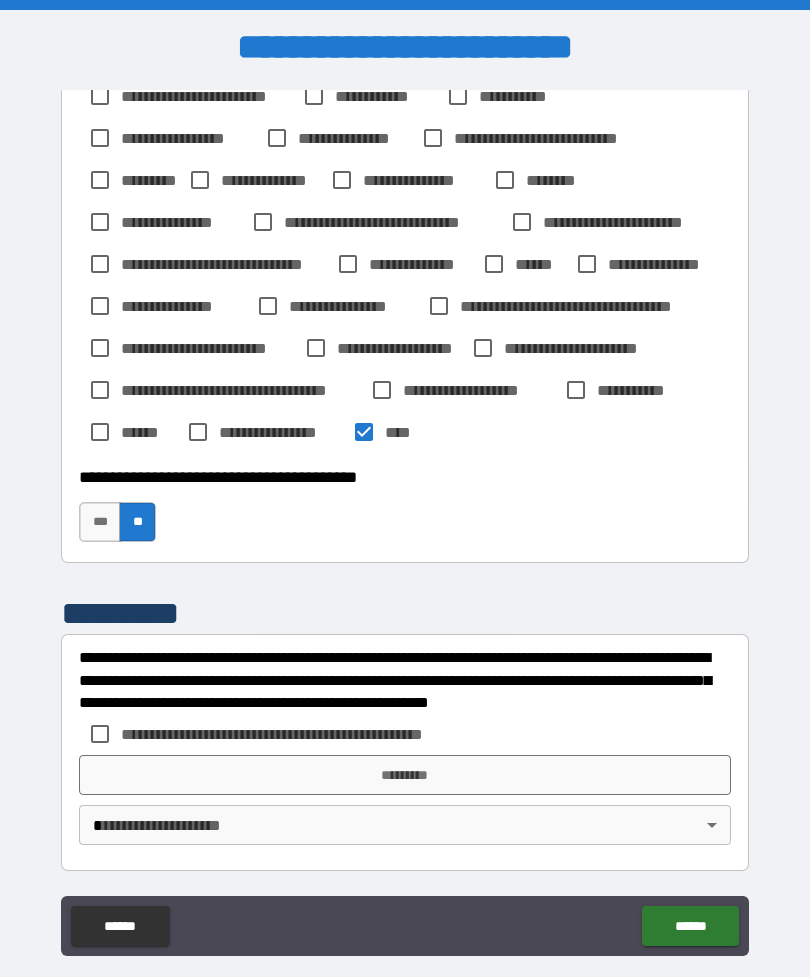 scroll, scrollTop: 953, scrollLeft: 0, axis: vertical 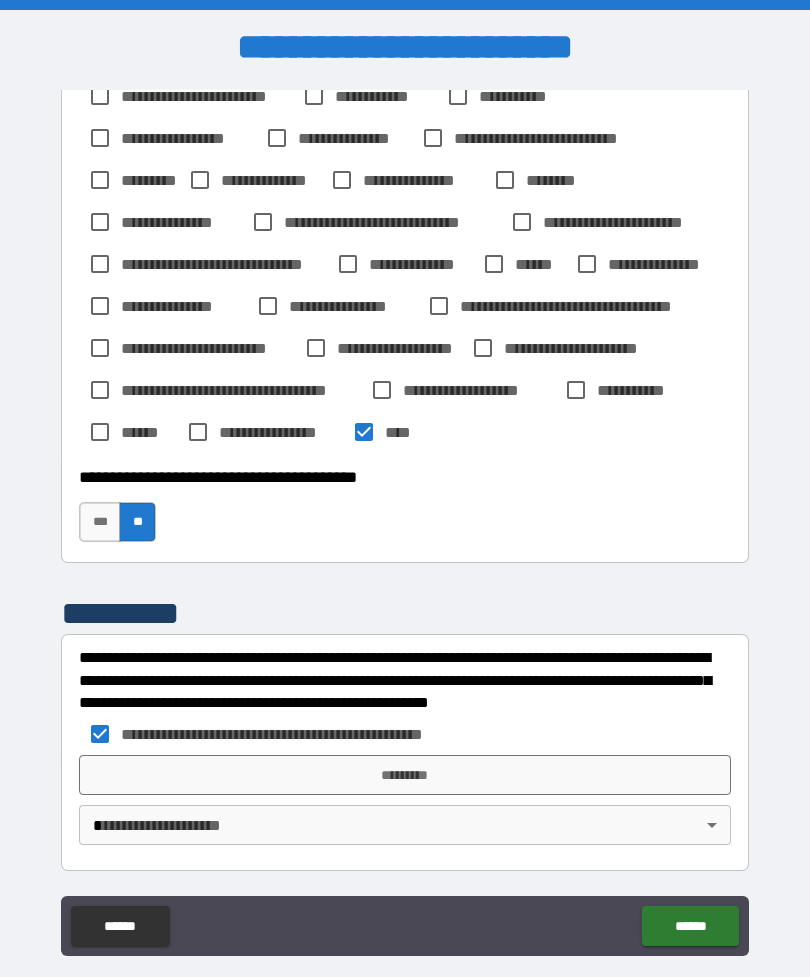 click on "**********" at bounding box center [405, 520] 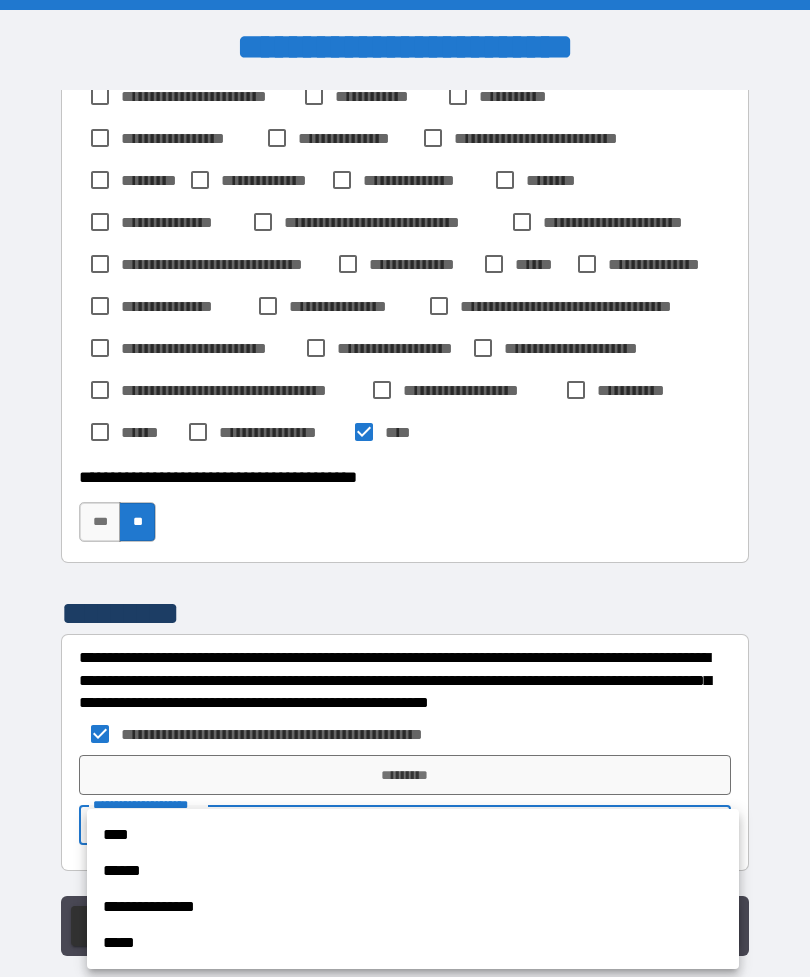 click on "**********" at bounding box center [413, 907] 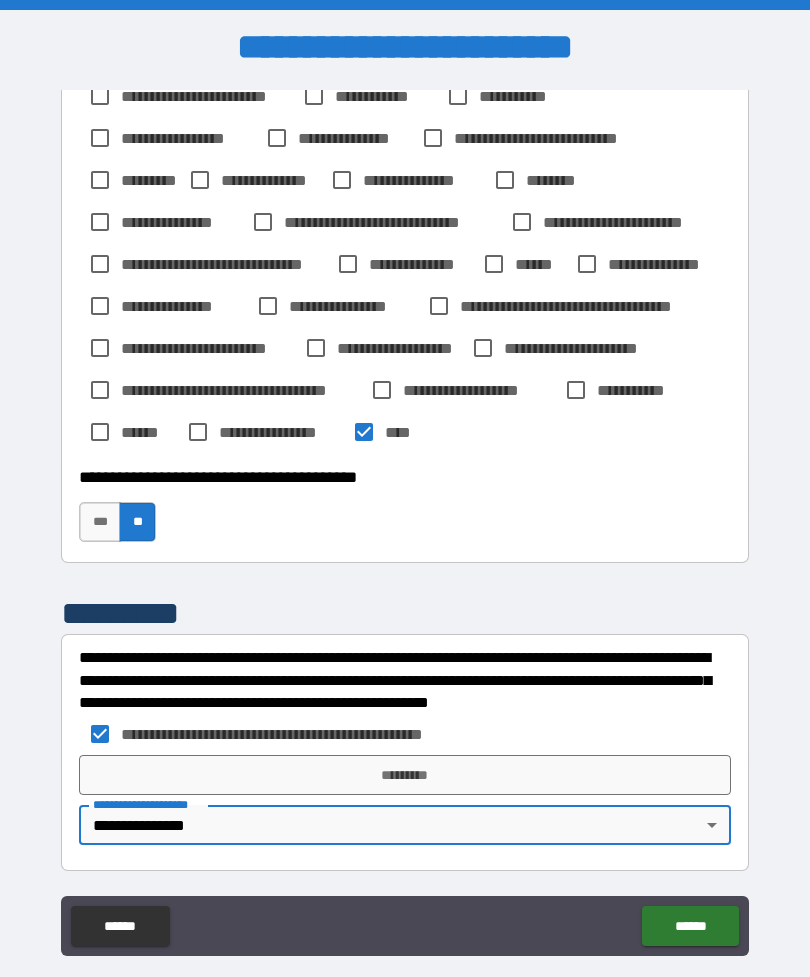 click on "*********" at bounding box center [405, 775] 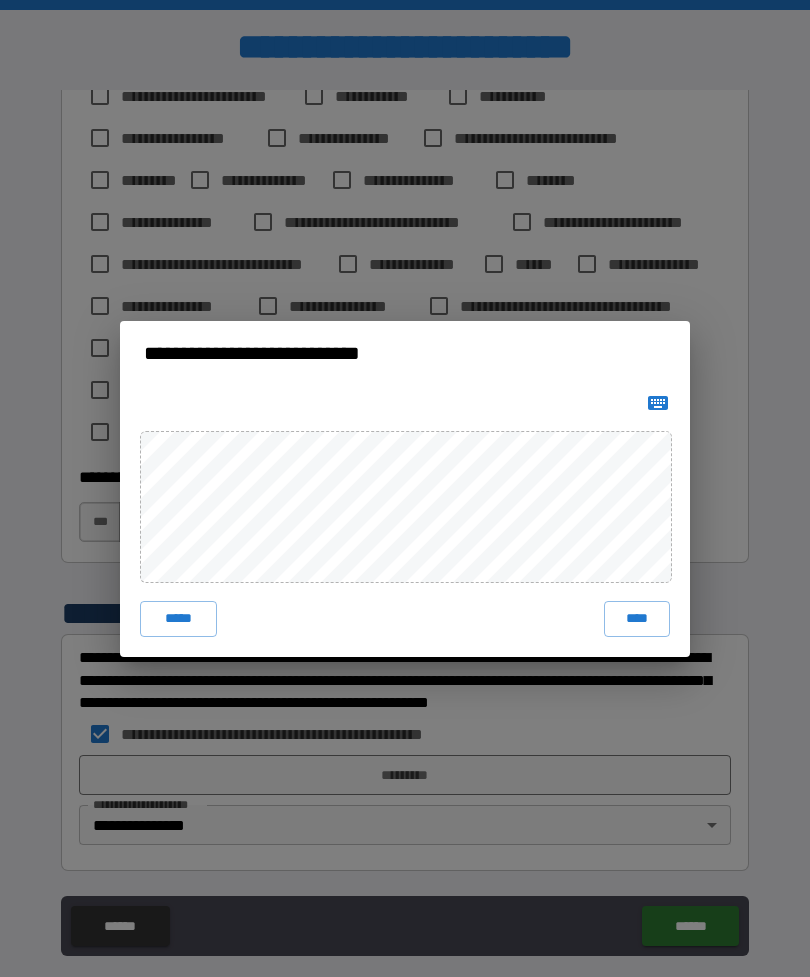 click on "****" at bounding box center (637, 619) 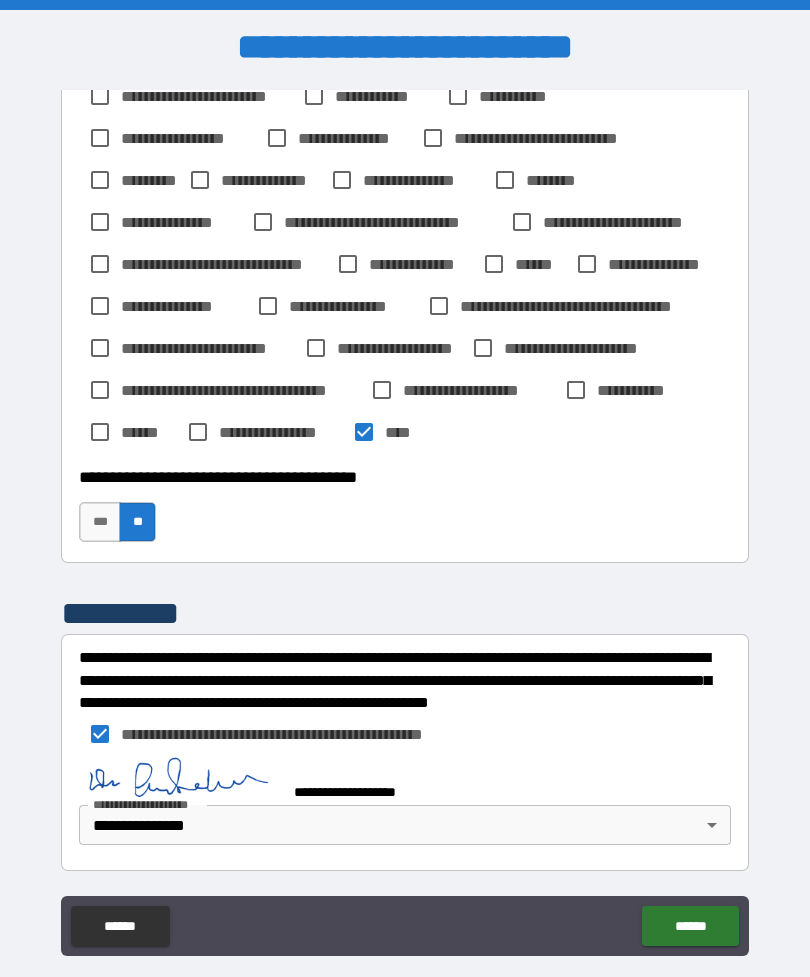 scroll, scrollTop: 943, scrollLeft: 0, axis: vertical 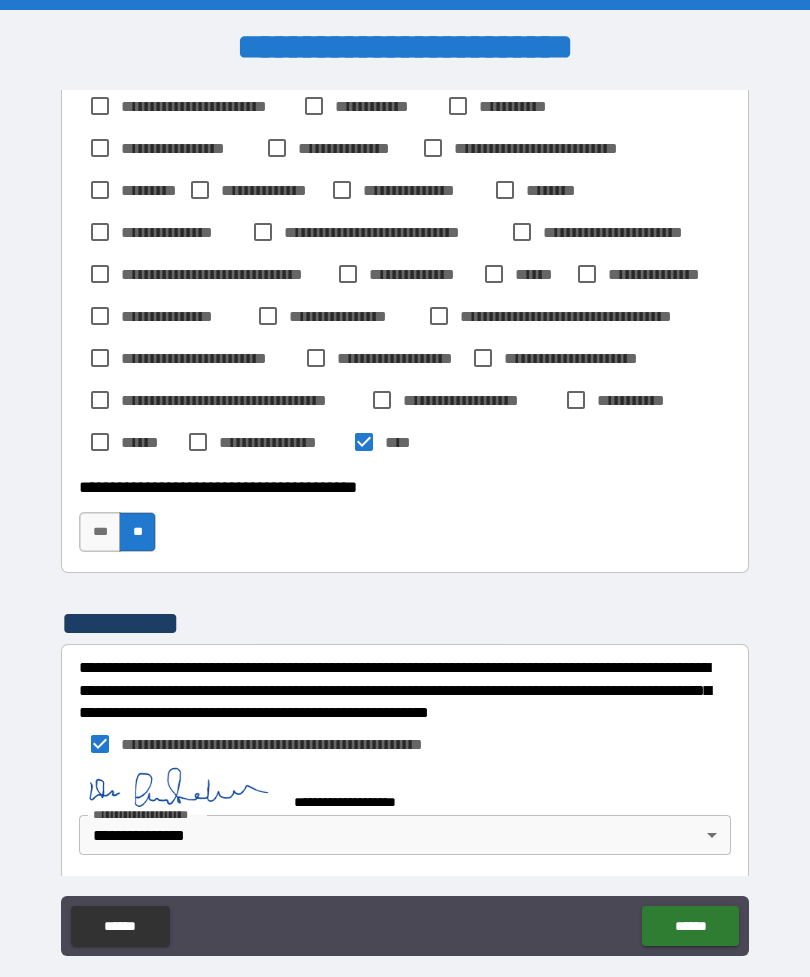 type on "*" 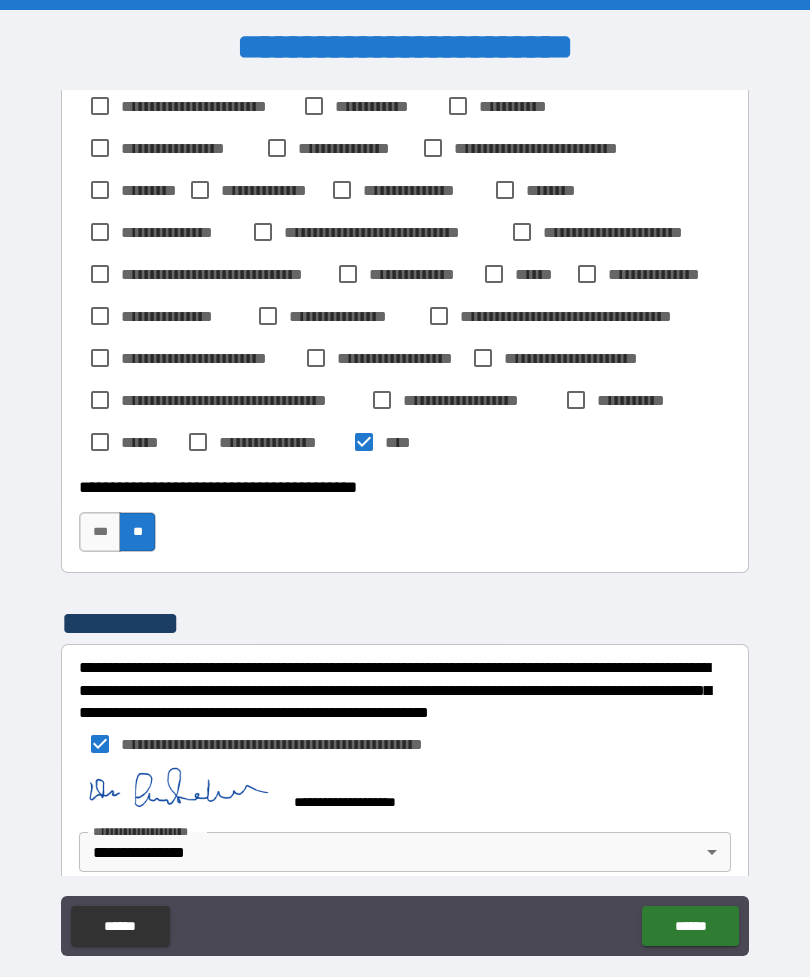 click on "******" at bounding box center (690, 926) 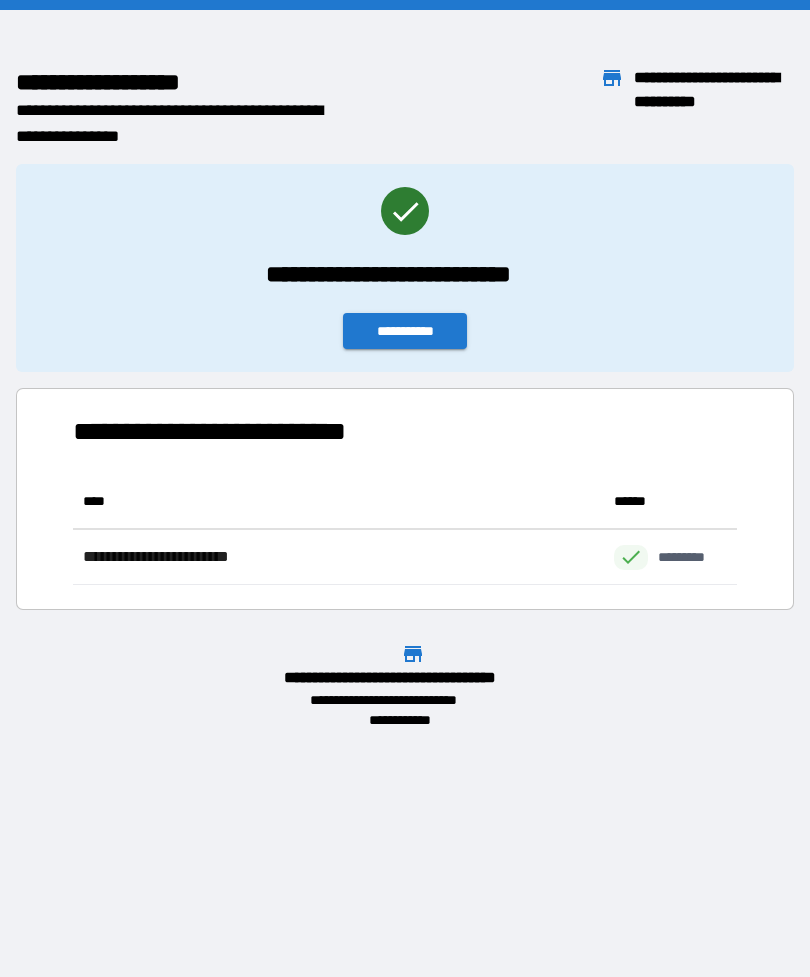 scroll, scrollTop: 1, scrollLeft: 1, axis: both 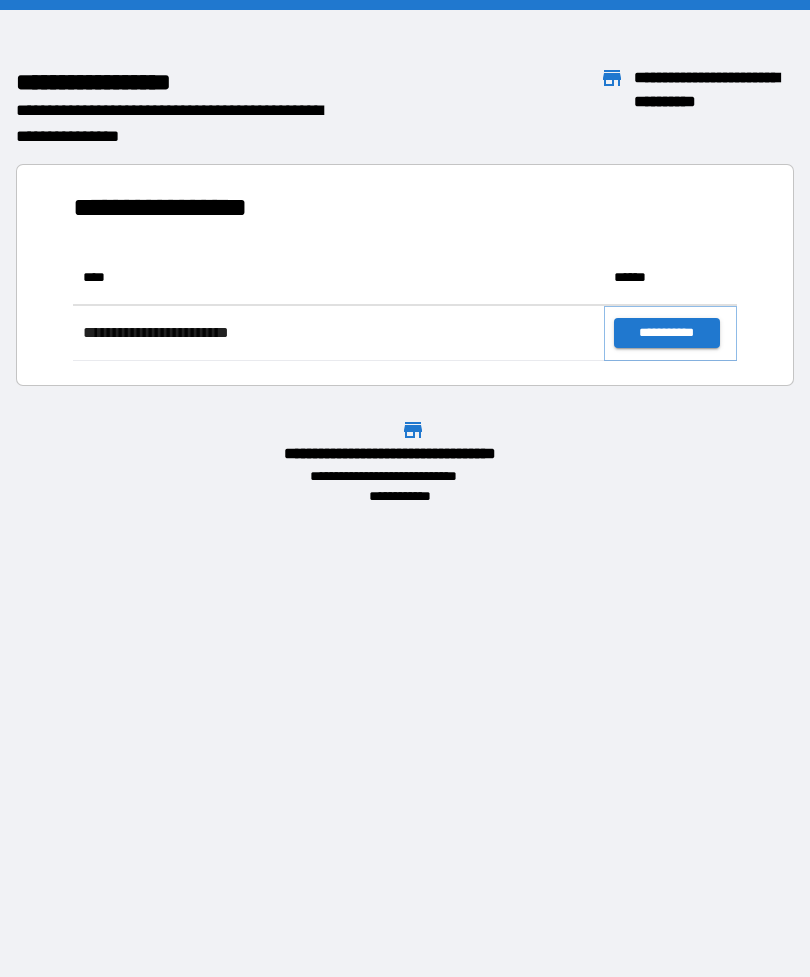 click on "**********" at bounding box center (666, 333) 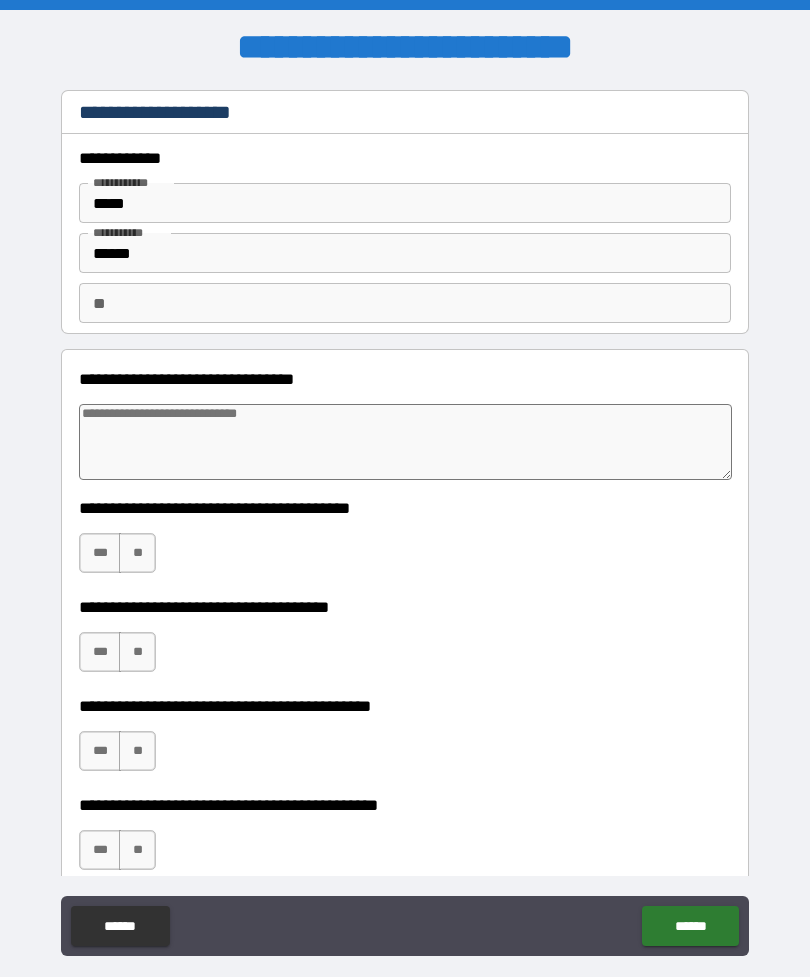 type on "*" 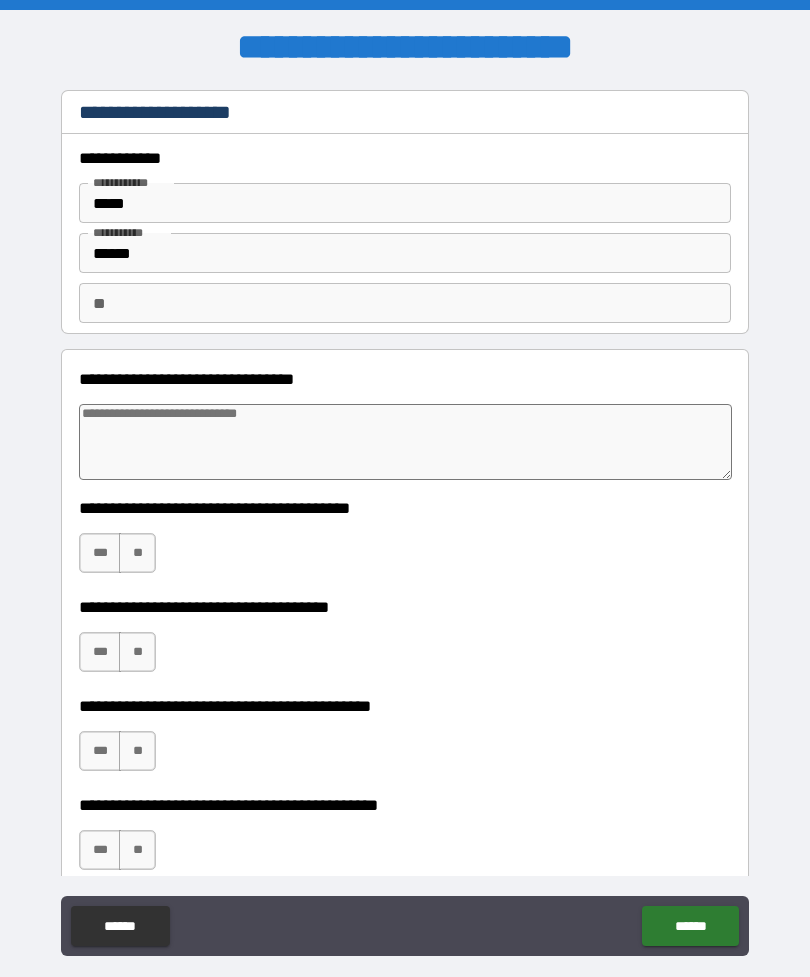 click at bounding box center (405, 442) 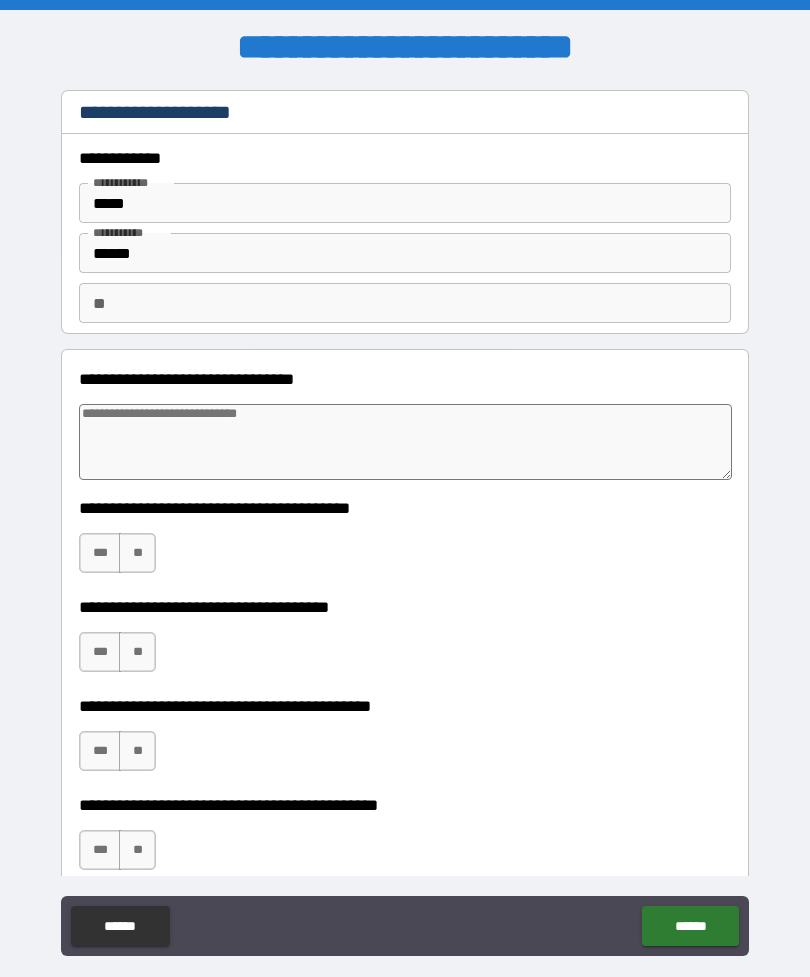 type on "*" 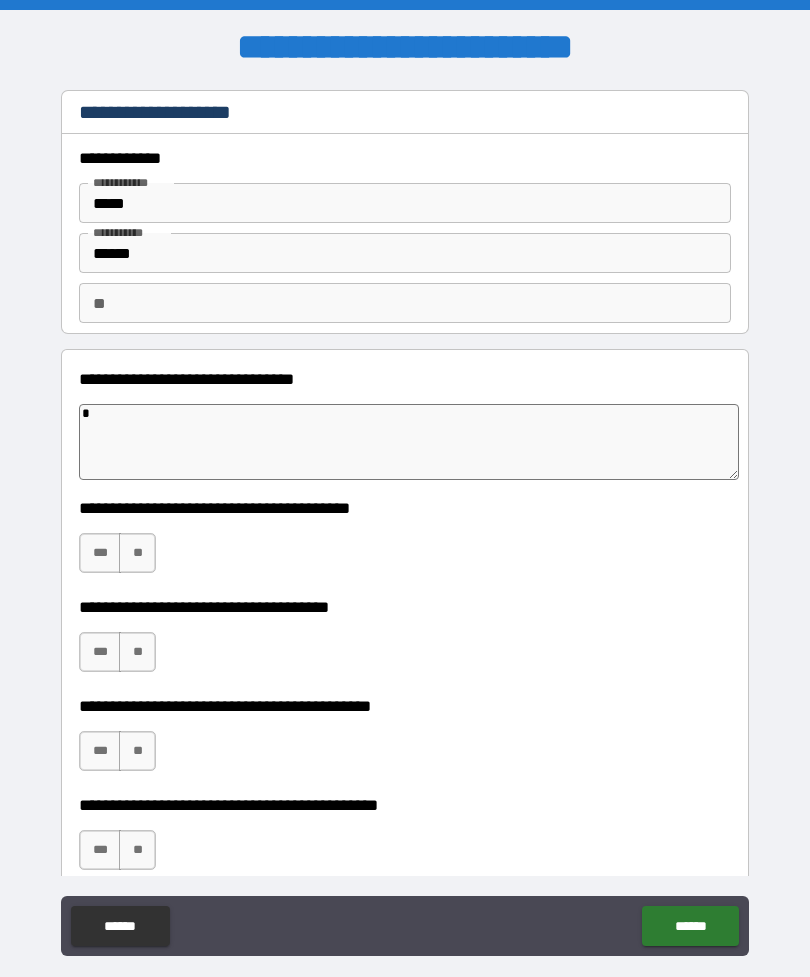 type on "*" 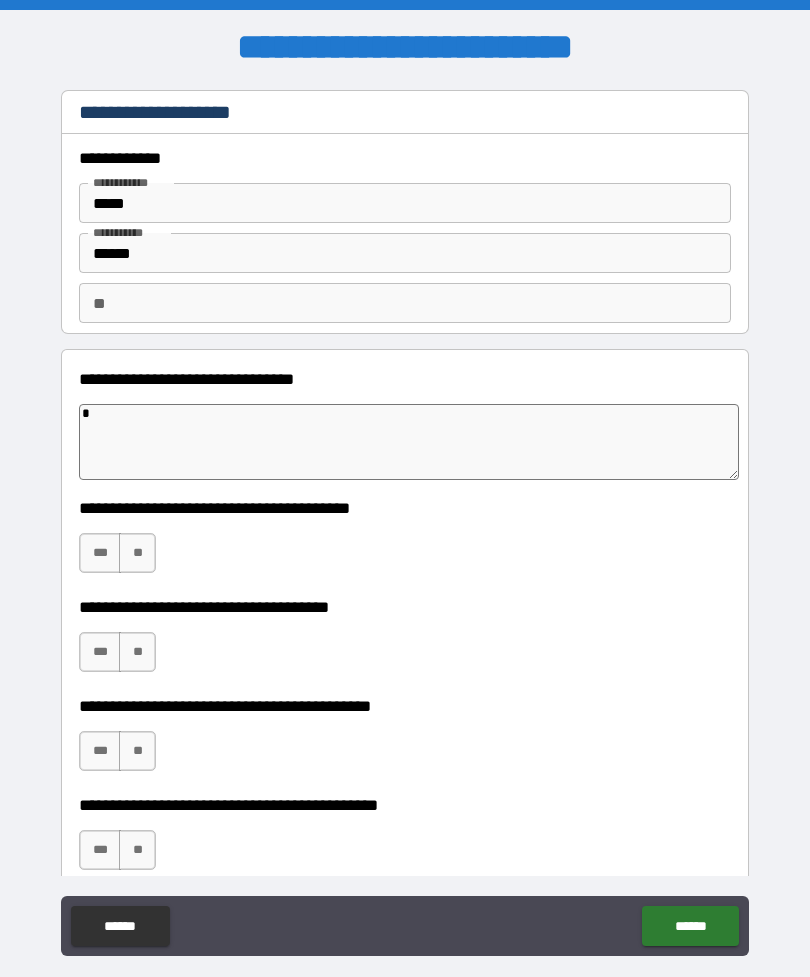 type on "**" 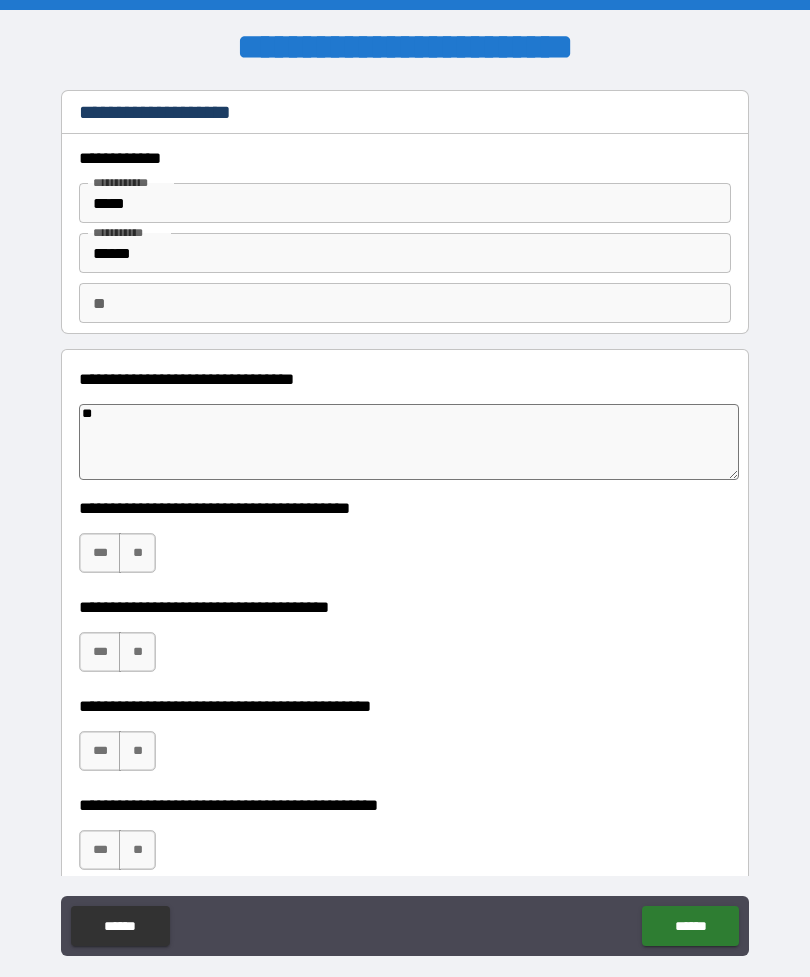 type on "*" 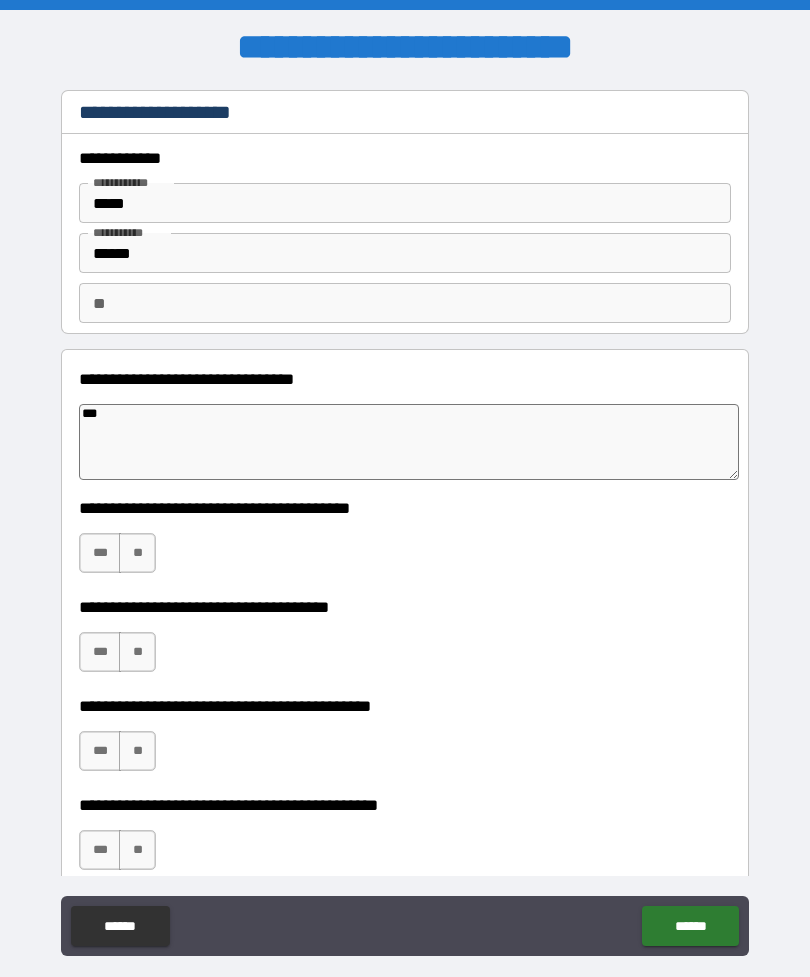 type on "*" 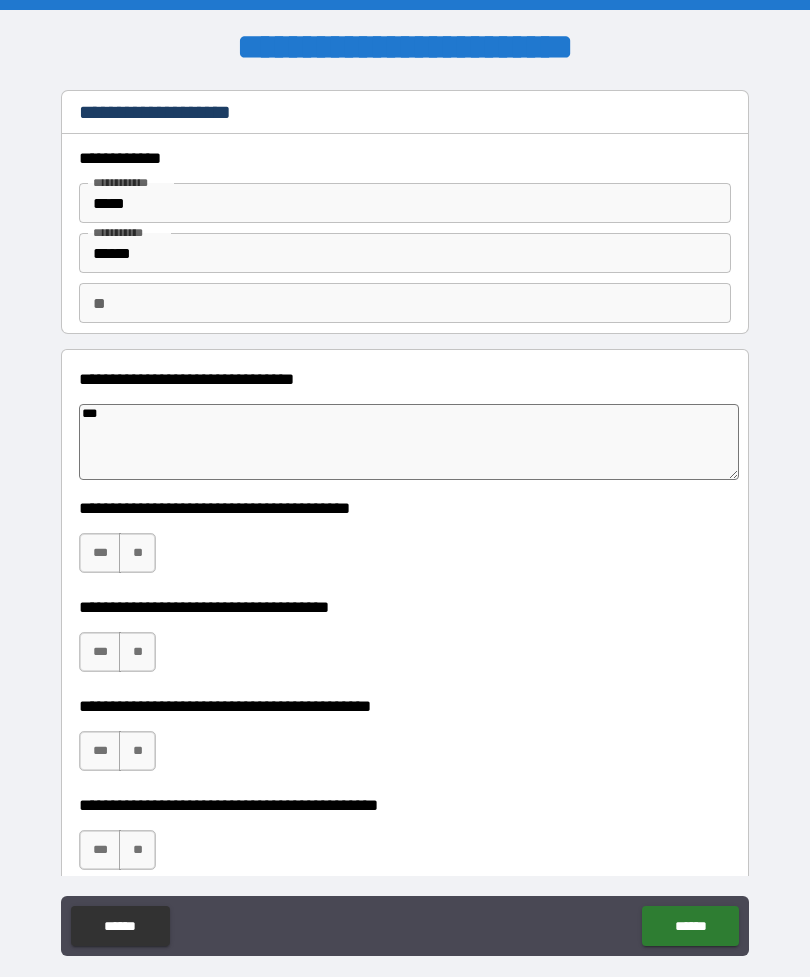 type on "***" 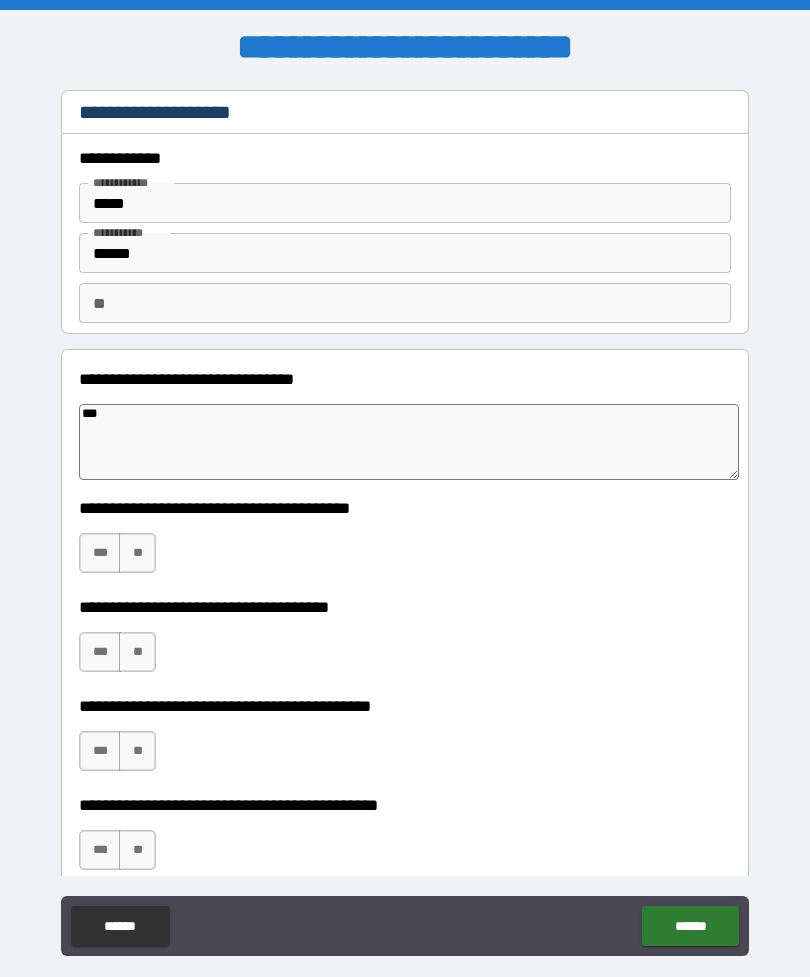 type on "*" 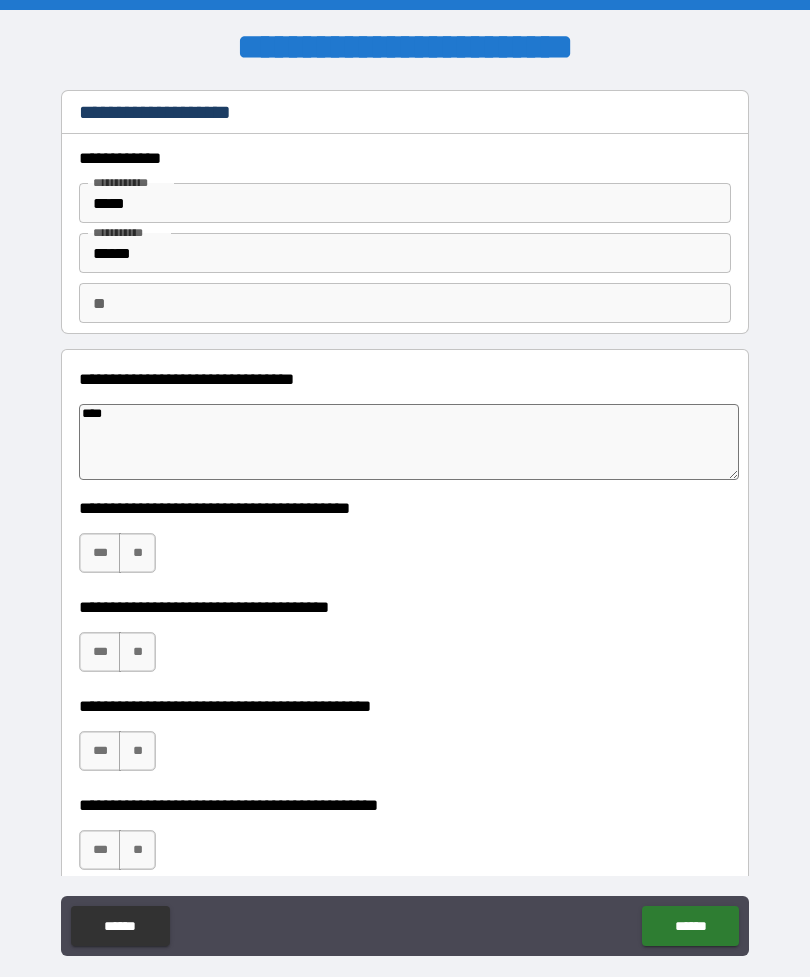type on "*" 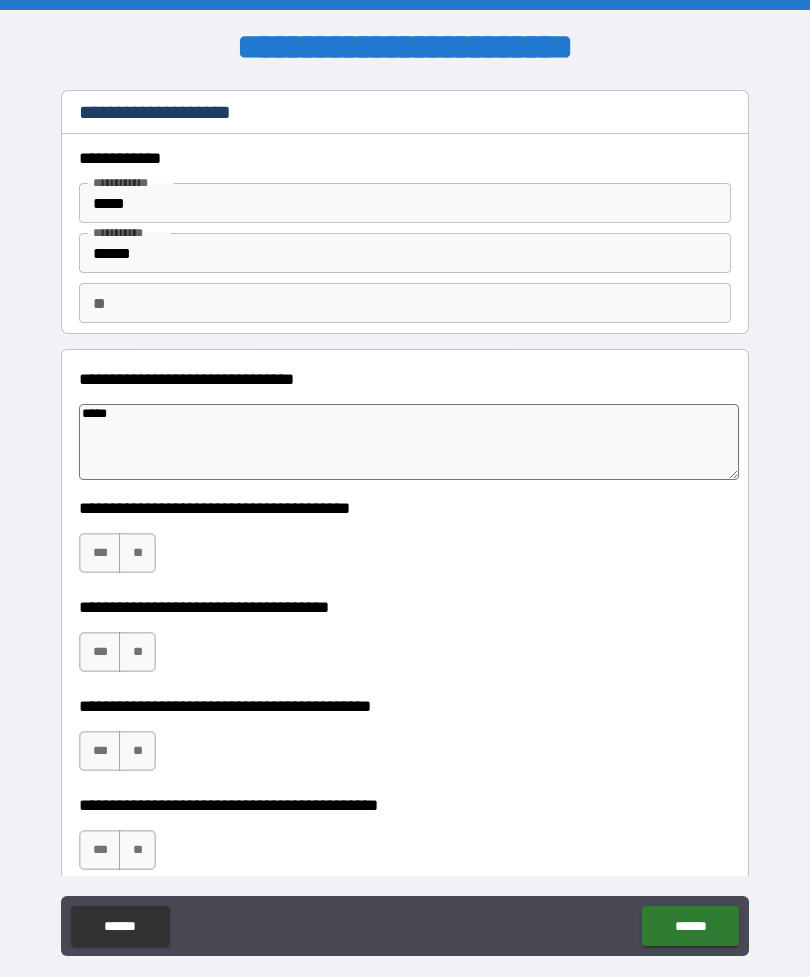 type on "*" 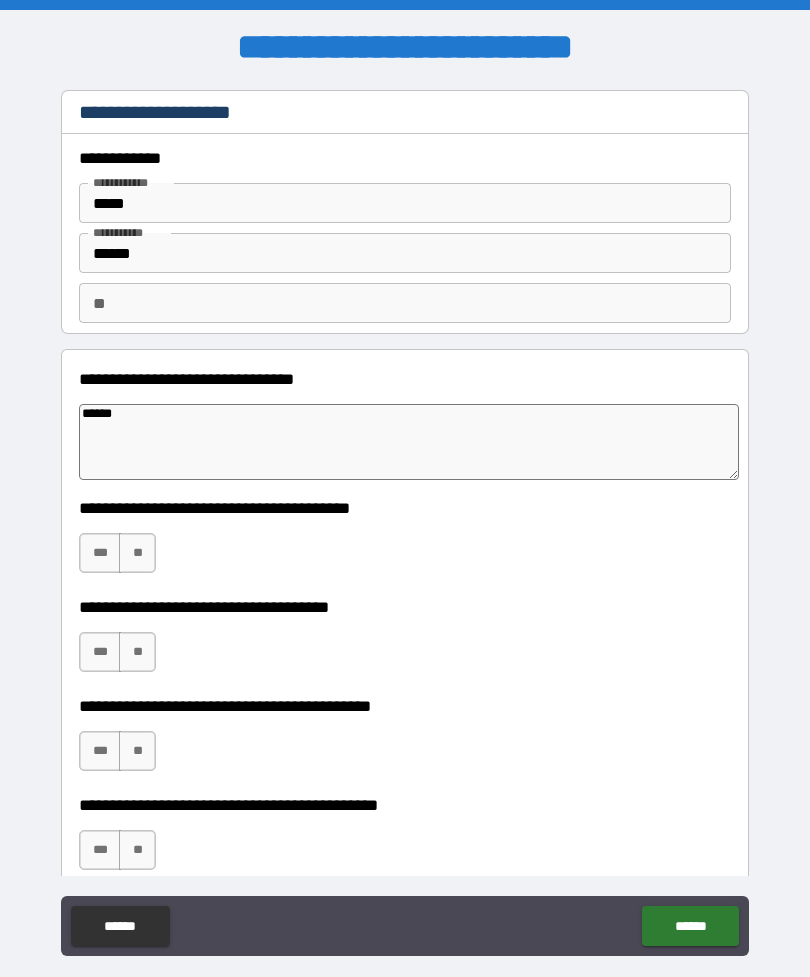 type on "*" 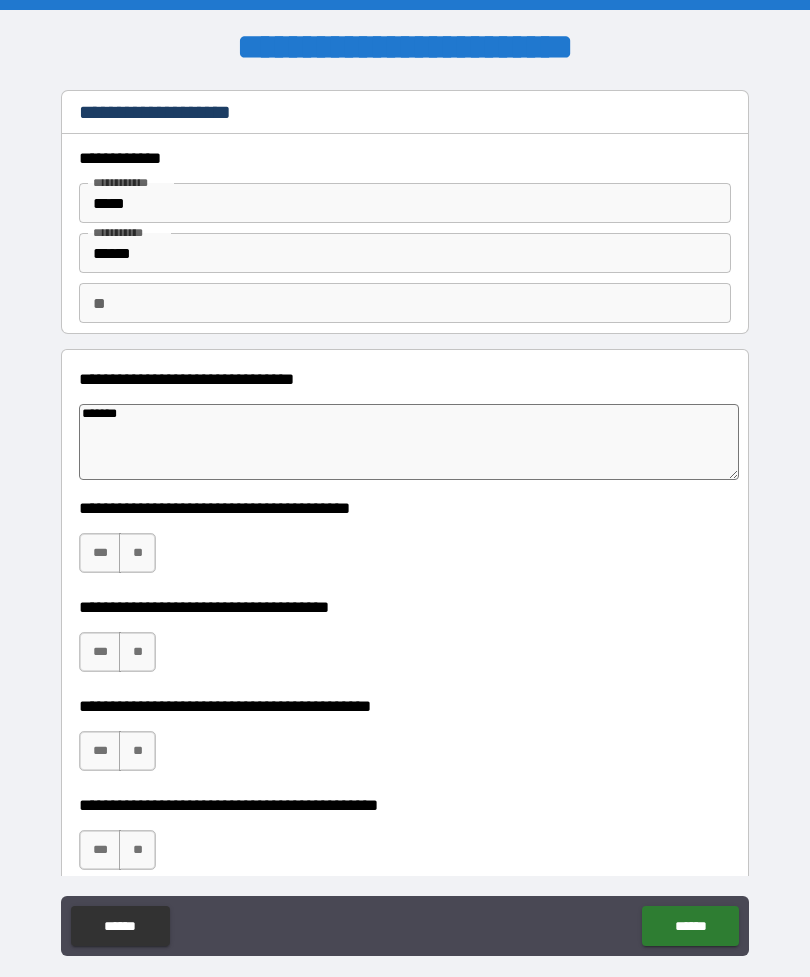 type on "*" 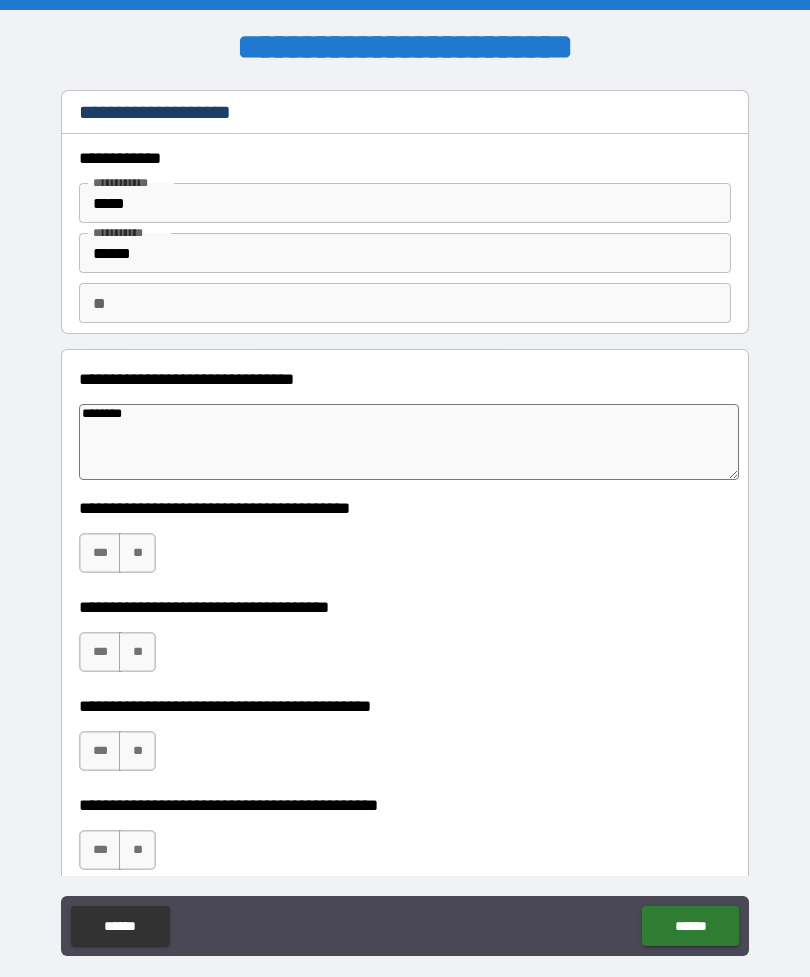 type on "*" 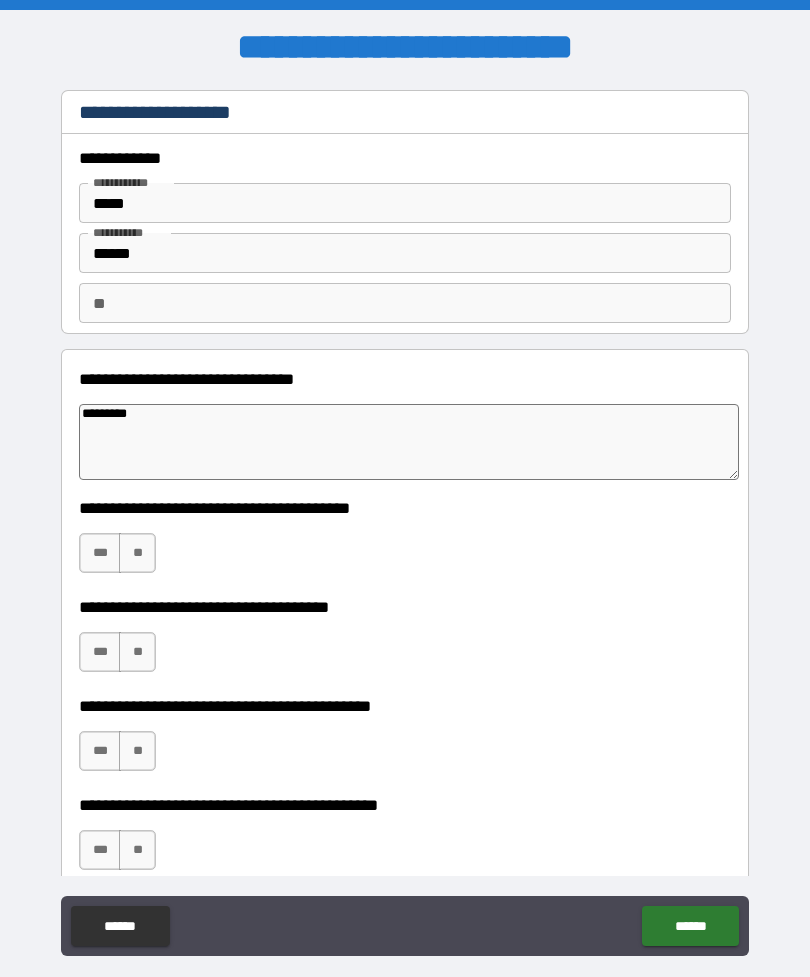 type on "*" 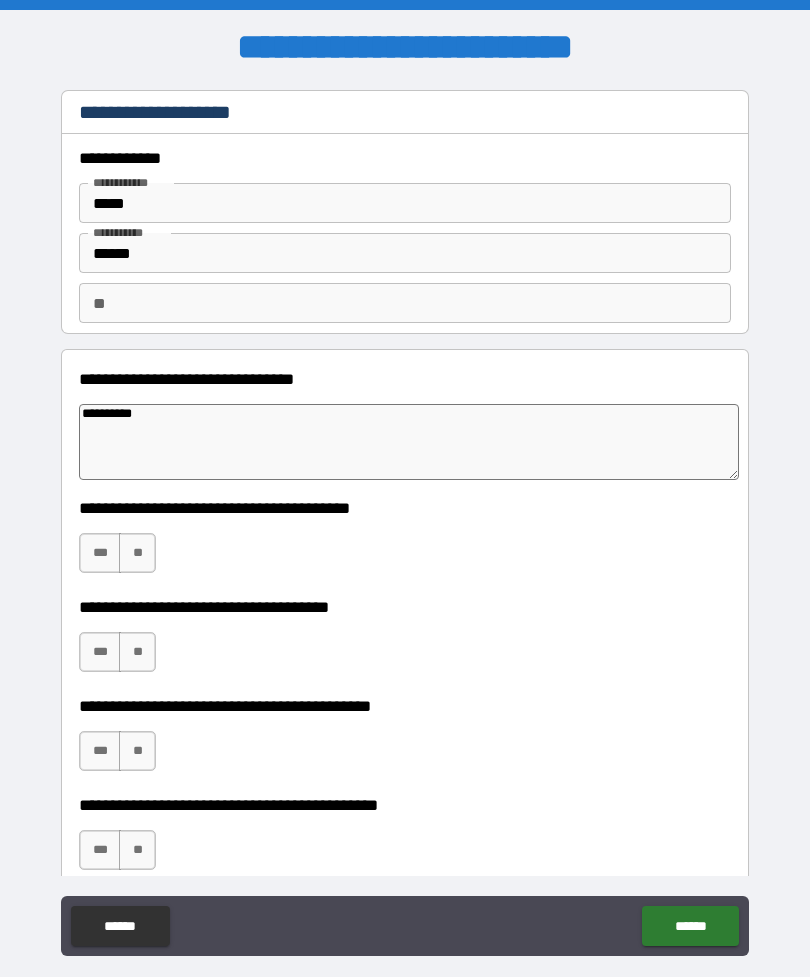 type on "*" 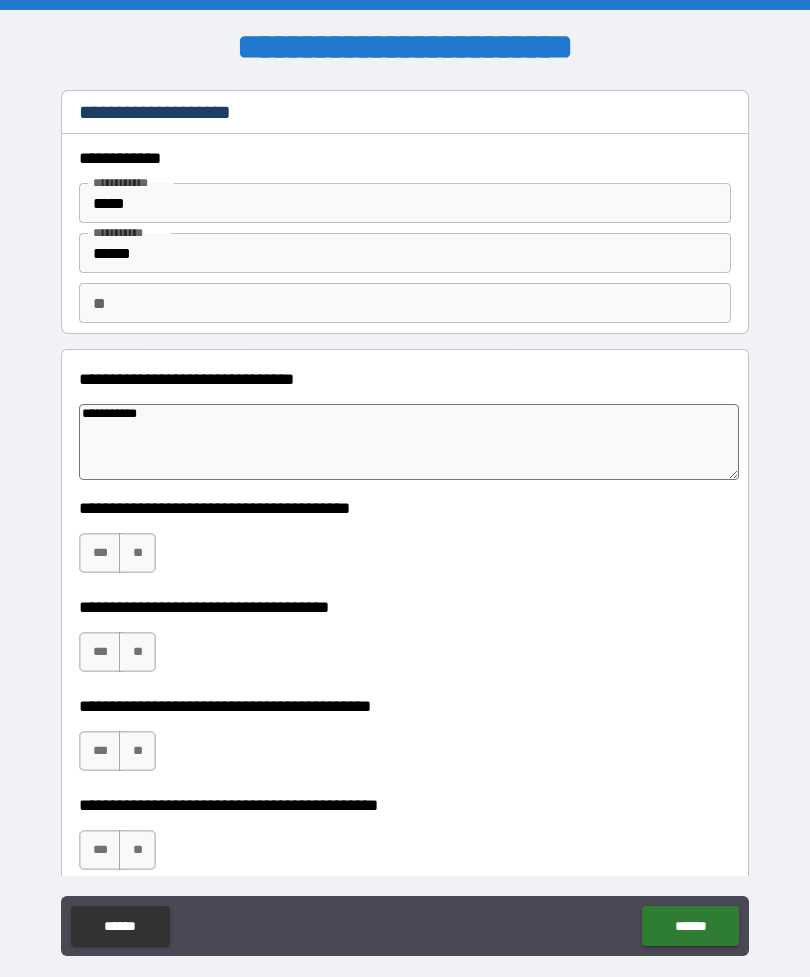 type on "*" 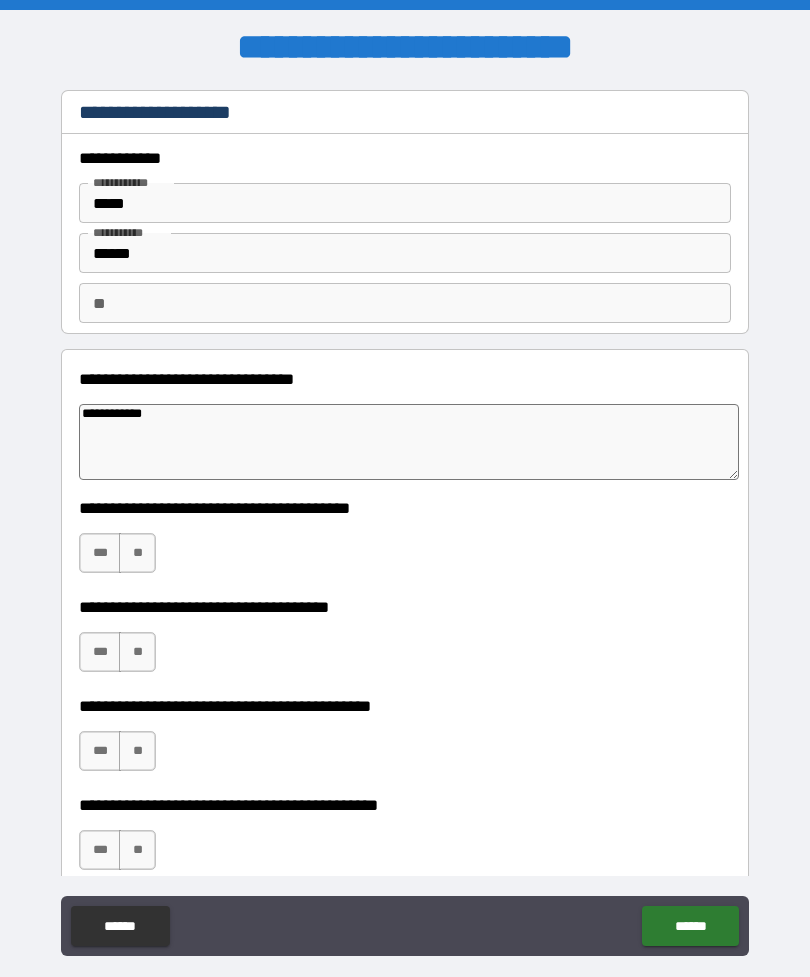 type on "*" 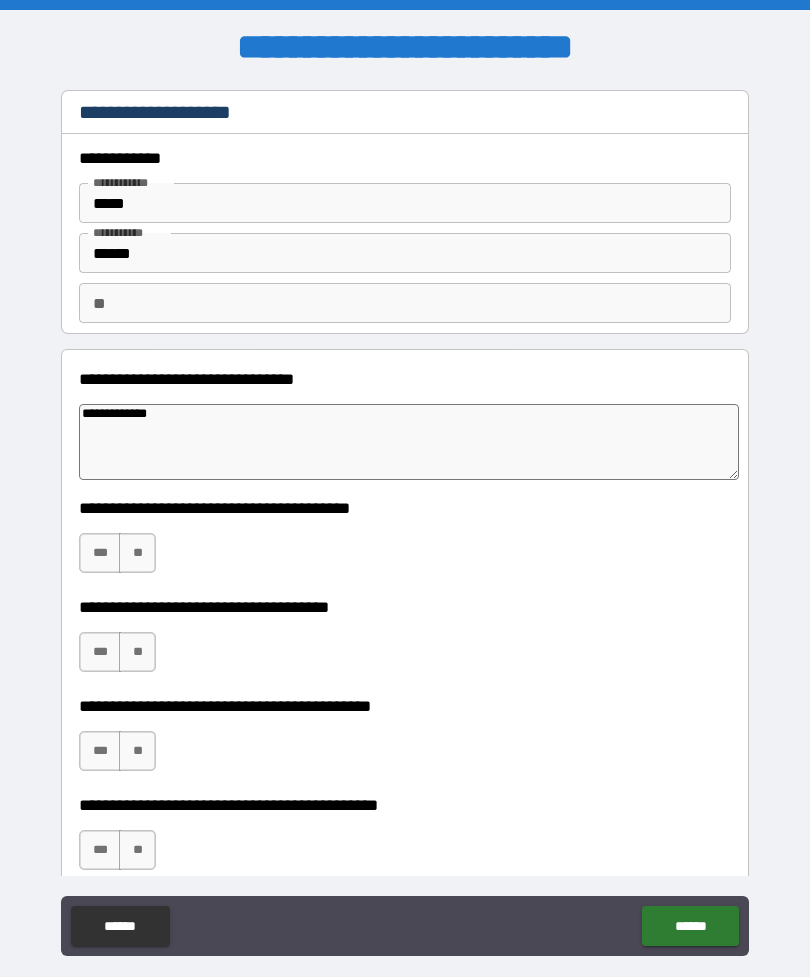 type on "*" 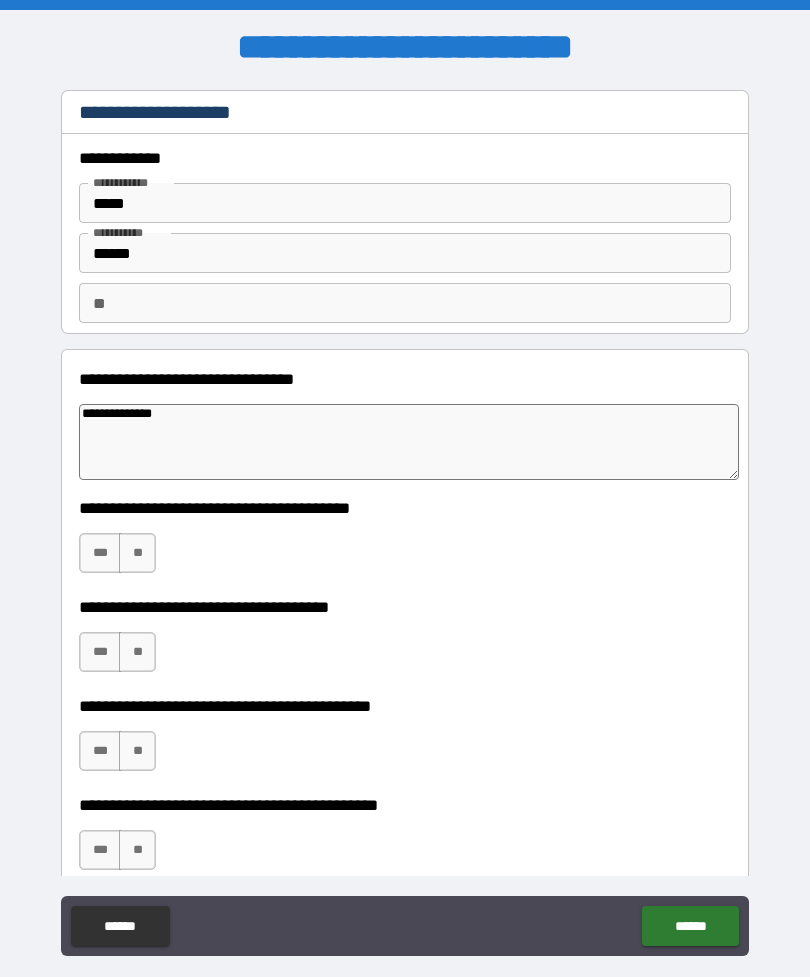 type on "*" 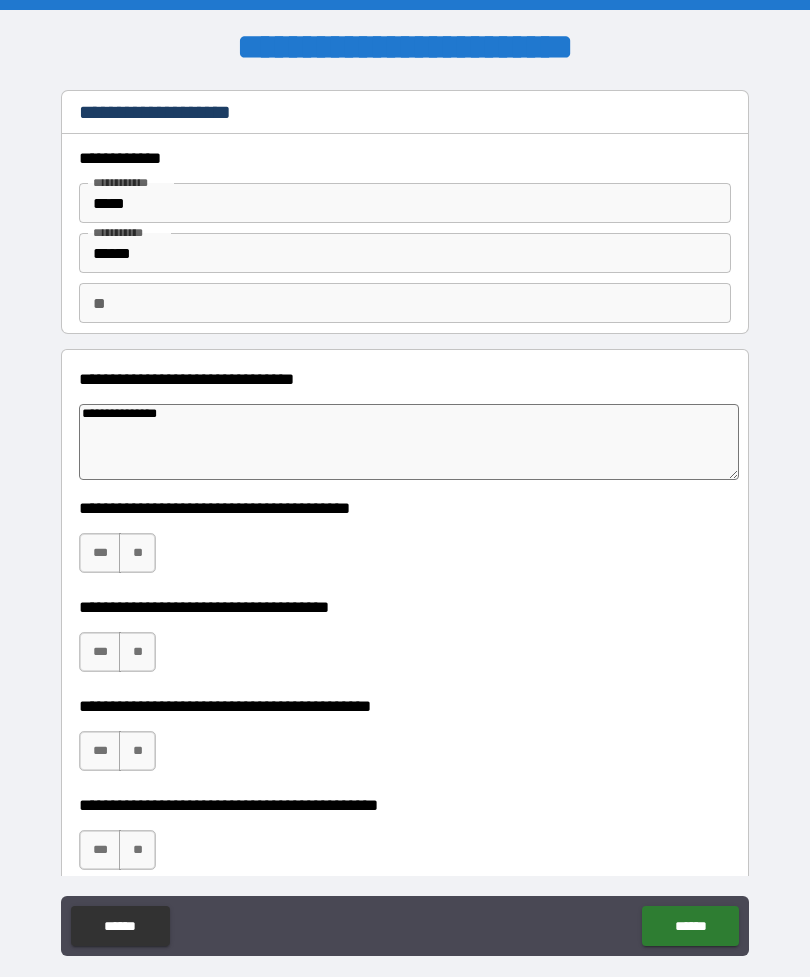 type on "*" 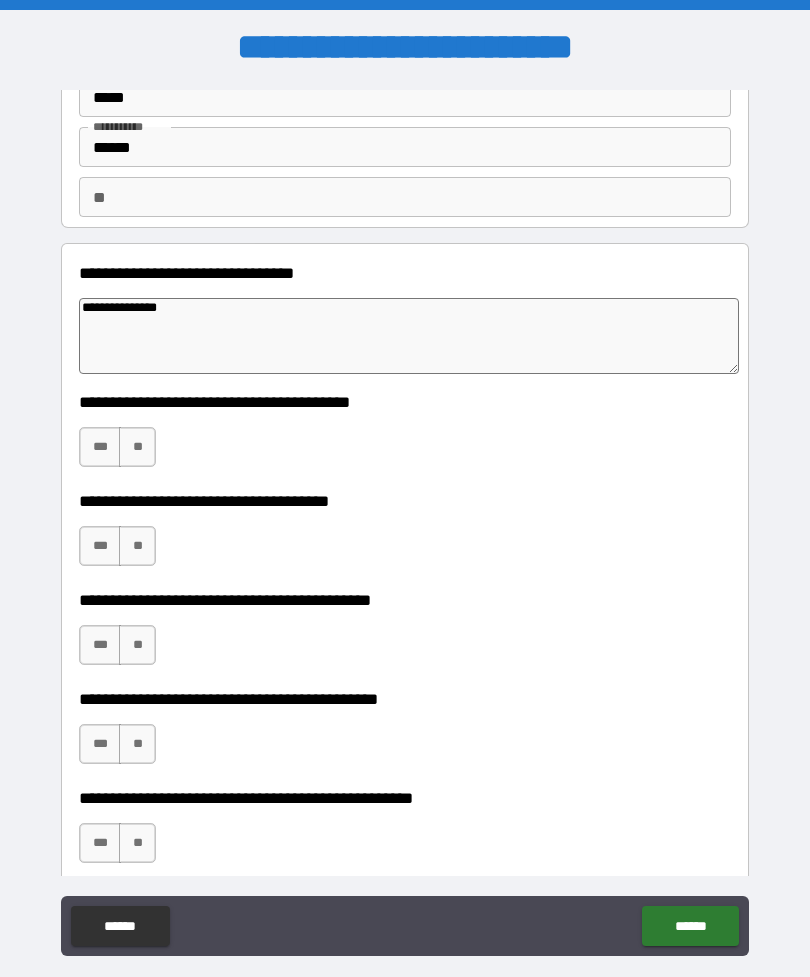 scroll, scrollTop: 102, scrollLeft: 0, axis: vertical 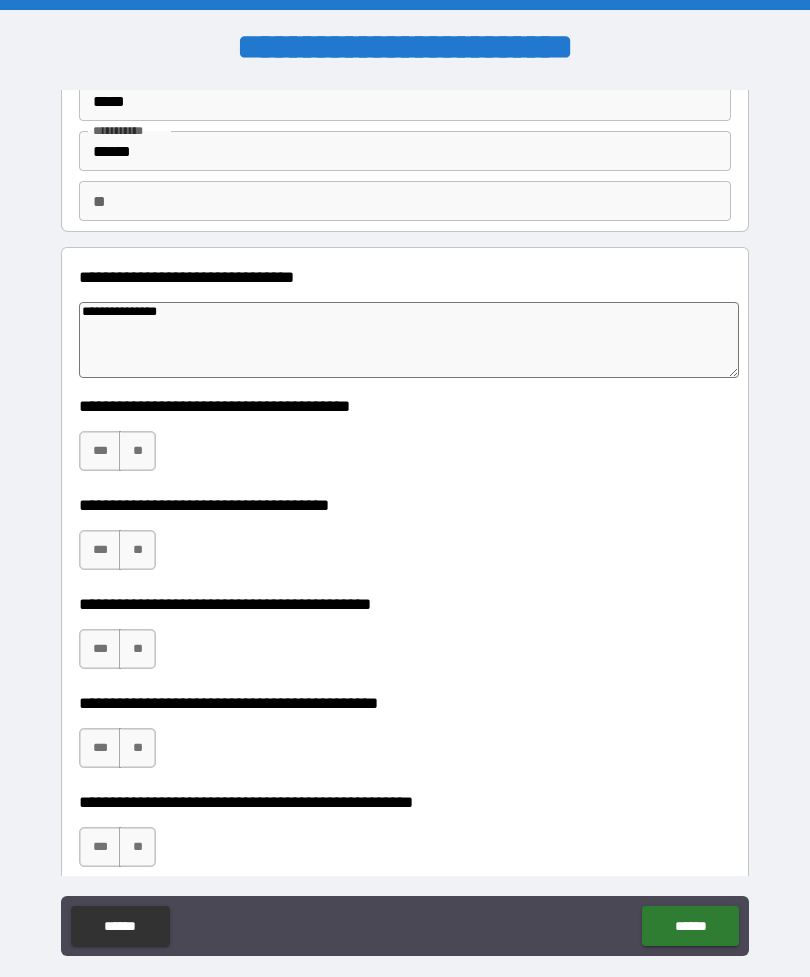 type on "**********" 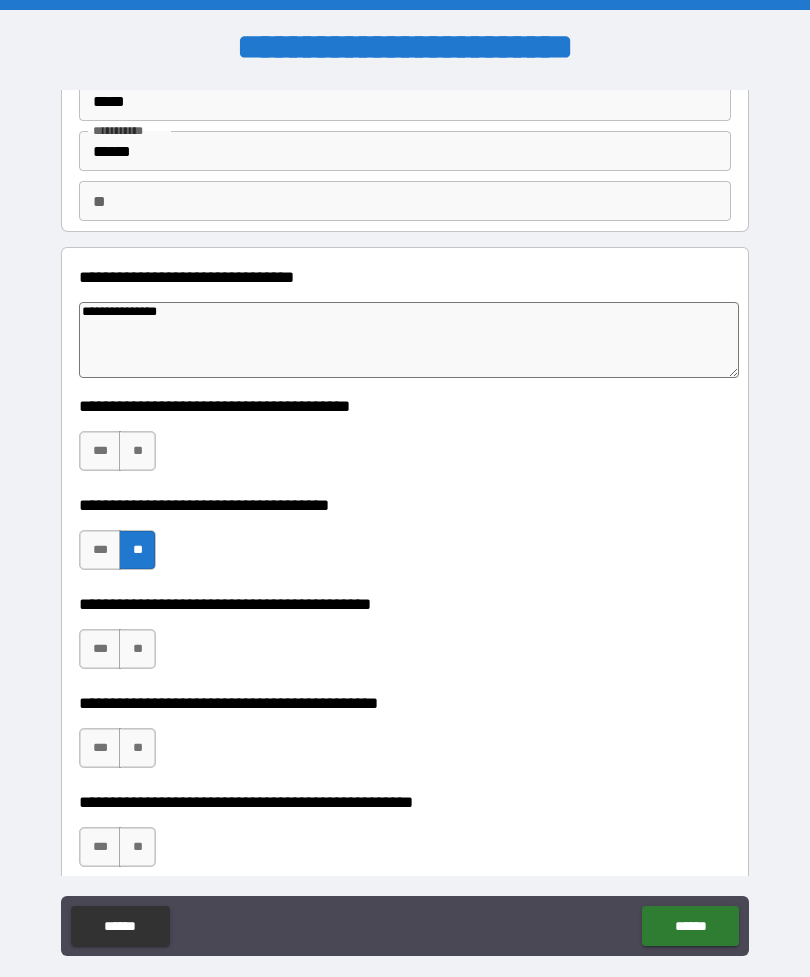 click on "***" at bounding box center [100, 451] 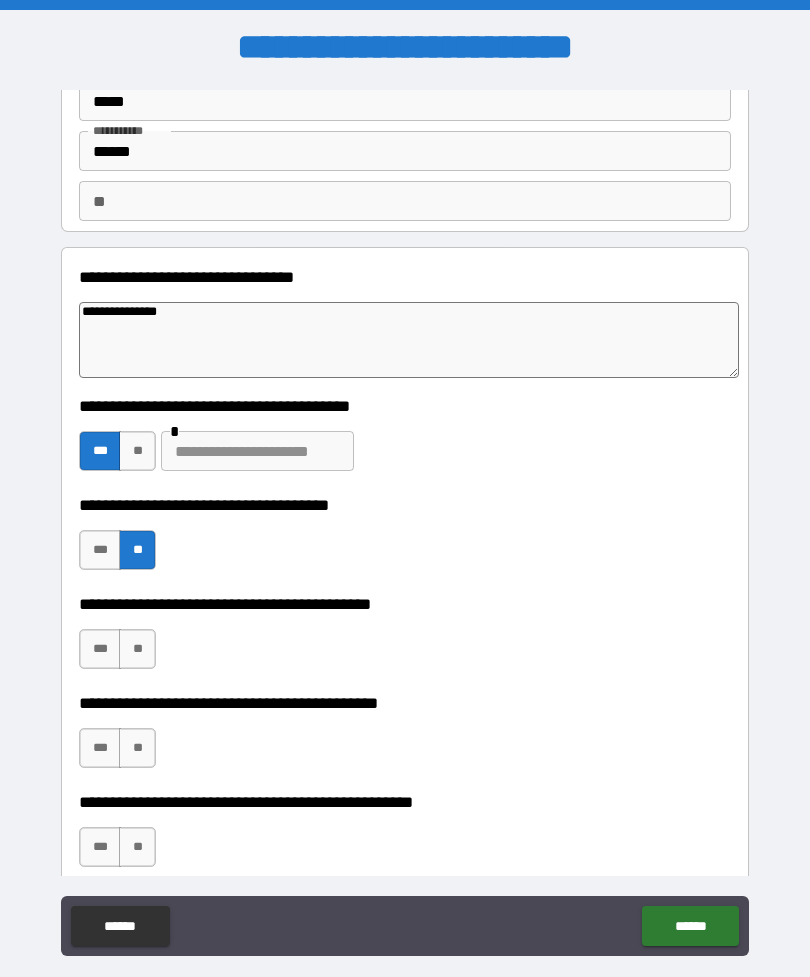 type on "*" 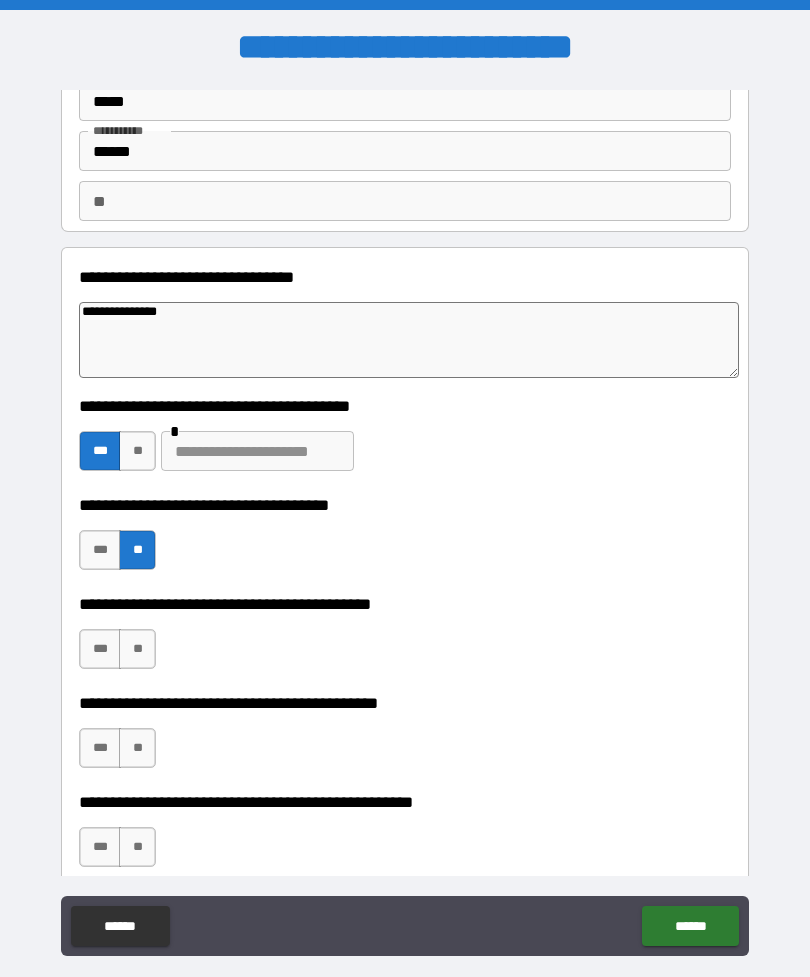 click at bounding box center (257, 451) 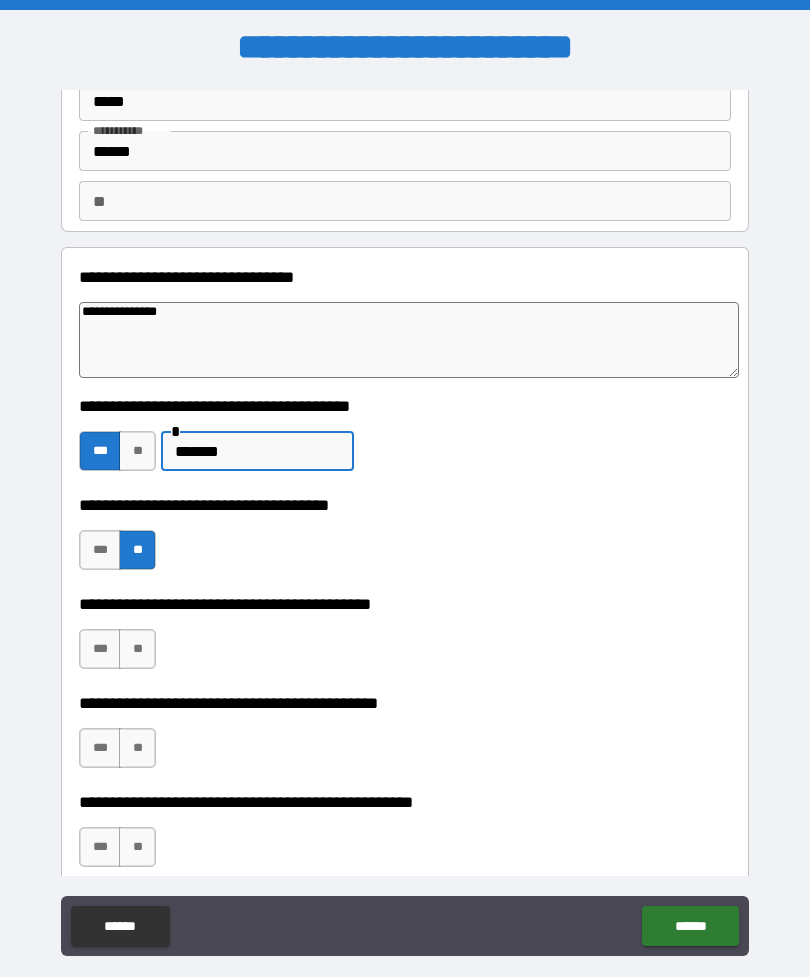 type on "*******" 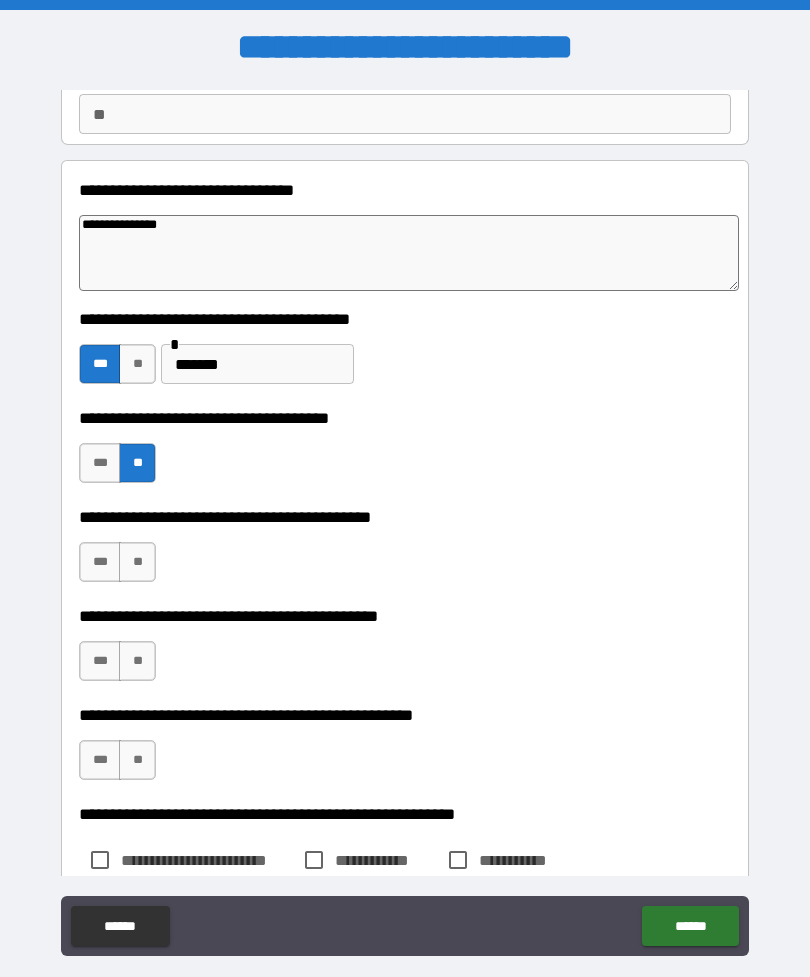 scroll, scrollTop: 194, scrollLeft: 0, axis: vertical 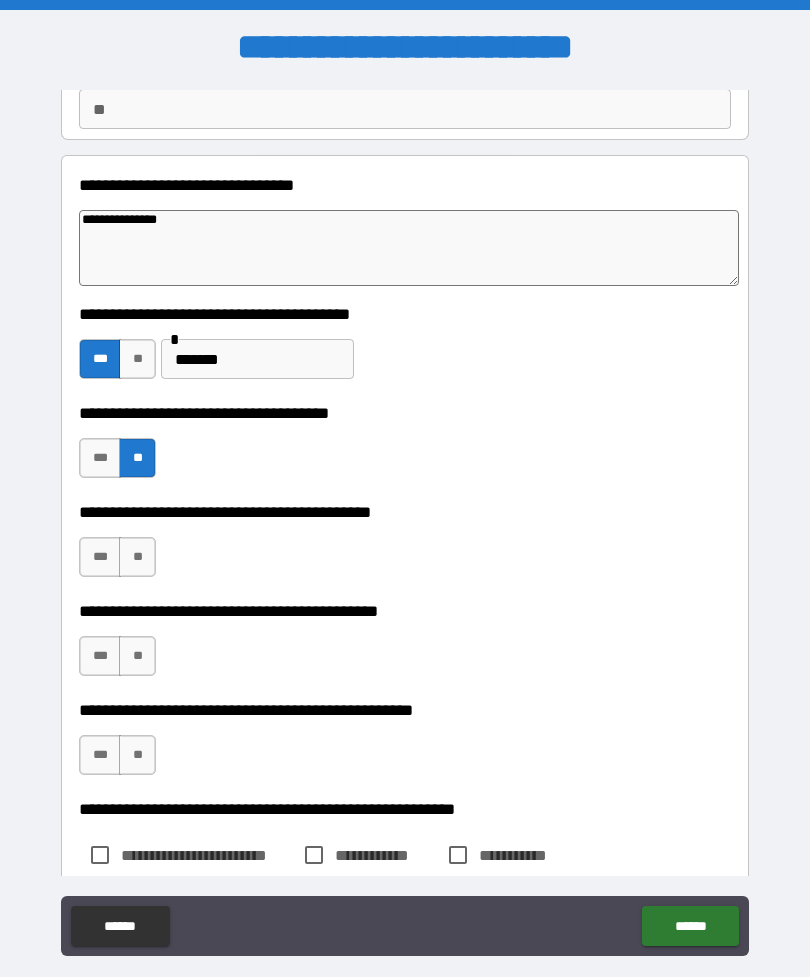 click on "**" at bounding box center [137, 557] 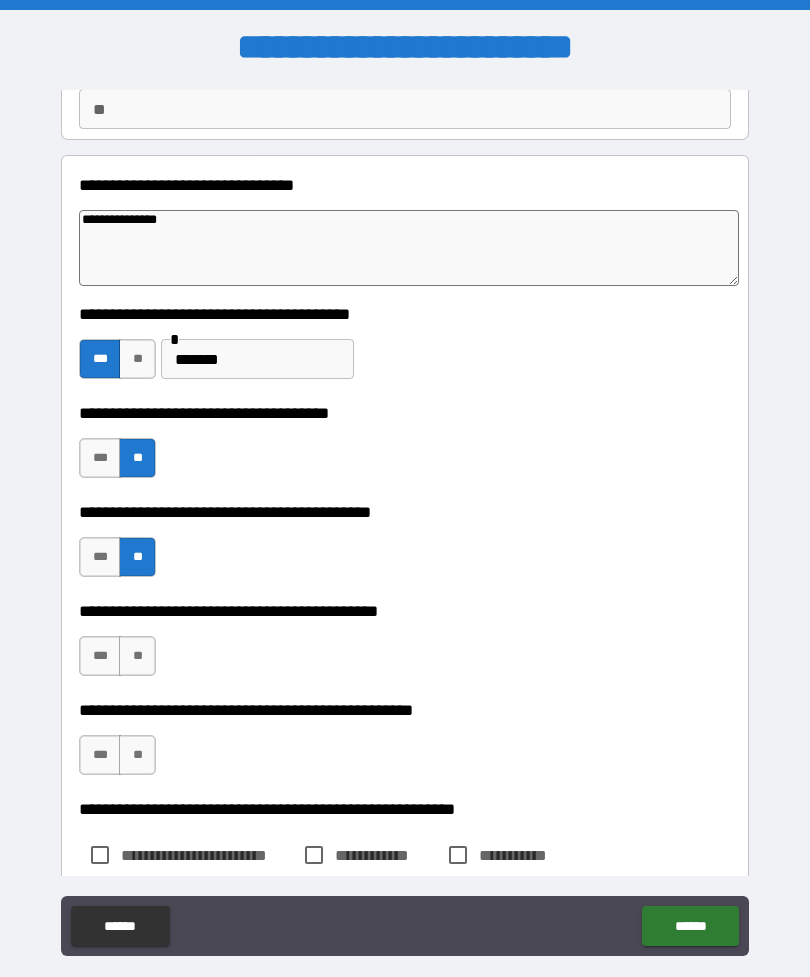 click on "**" at bounding box center (137, 656) 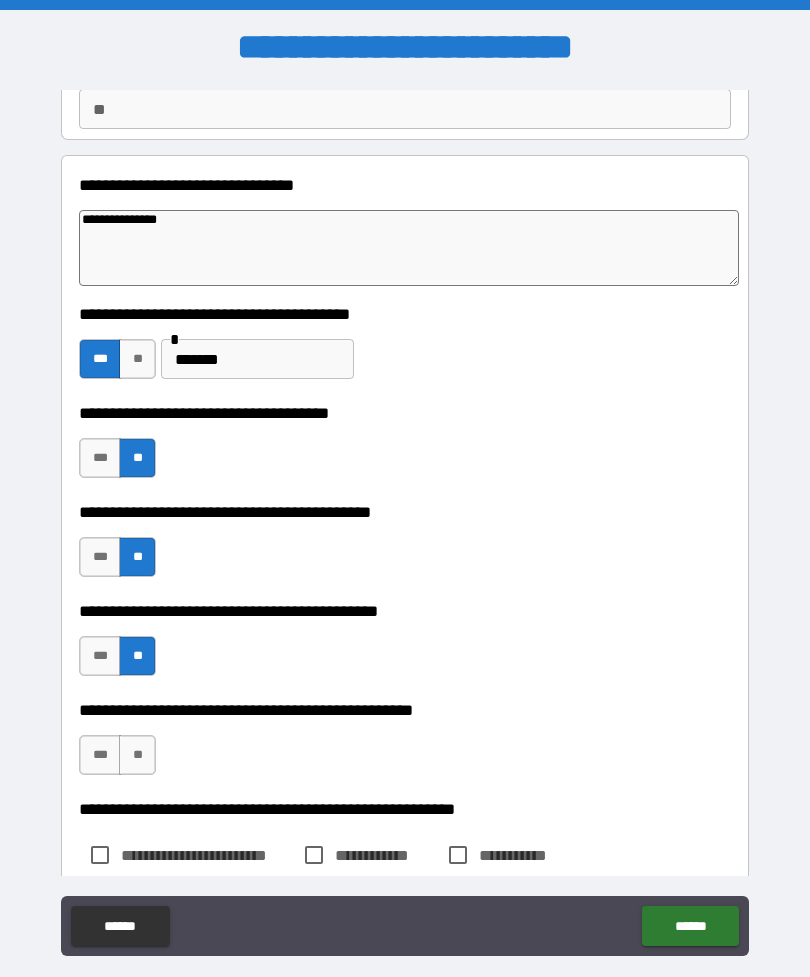 click on "**" at bounding box center [137, 755] 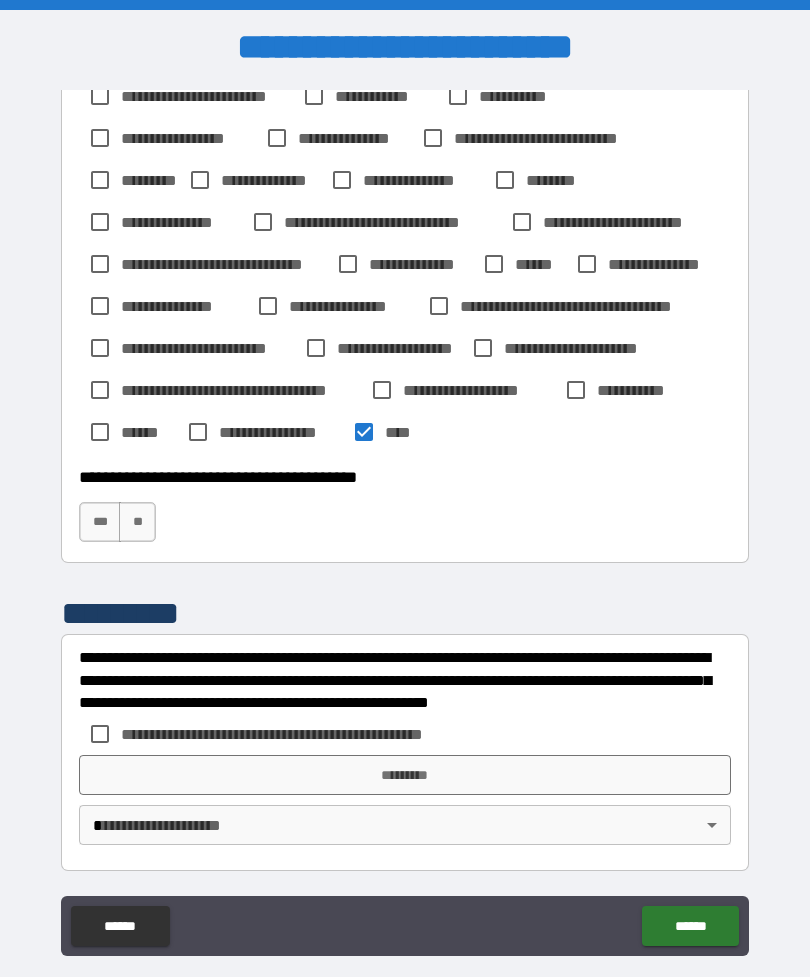scroll, scrollTop: 953, scrollLeft: 0, axis: vertical 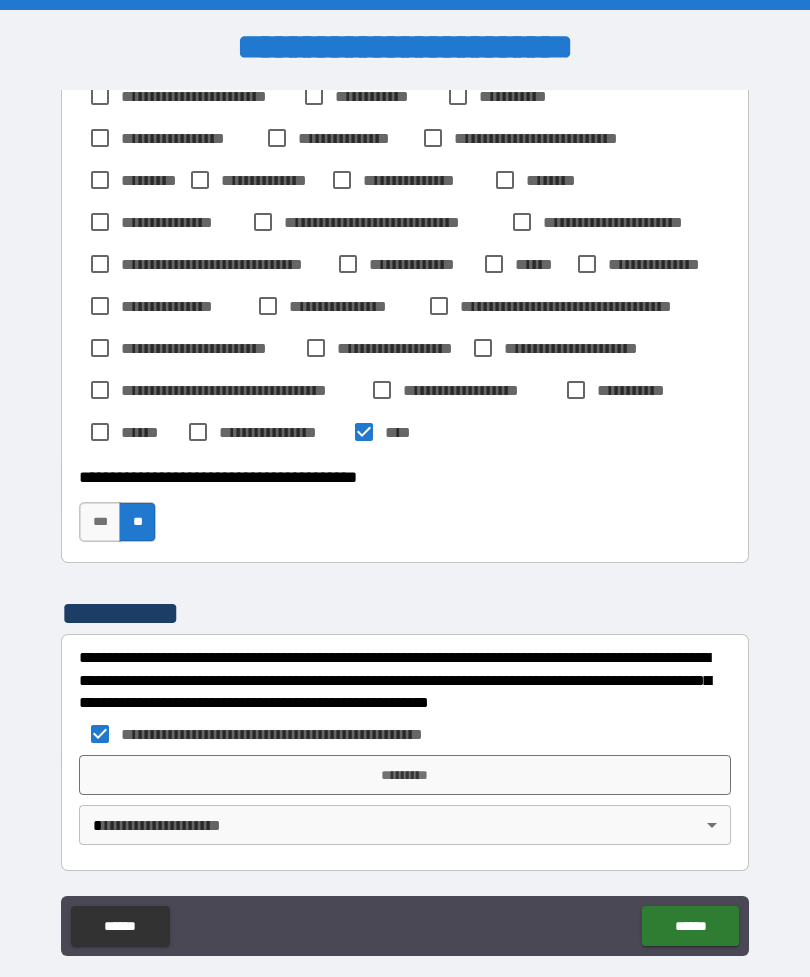 click on "*********" at bounding box center (405, 775) 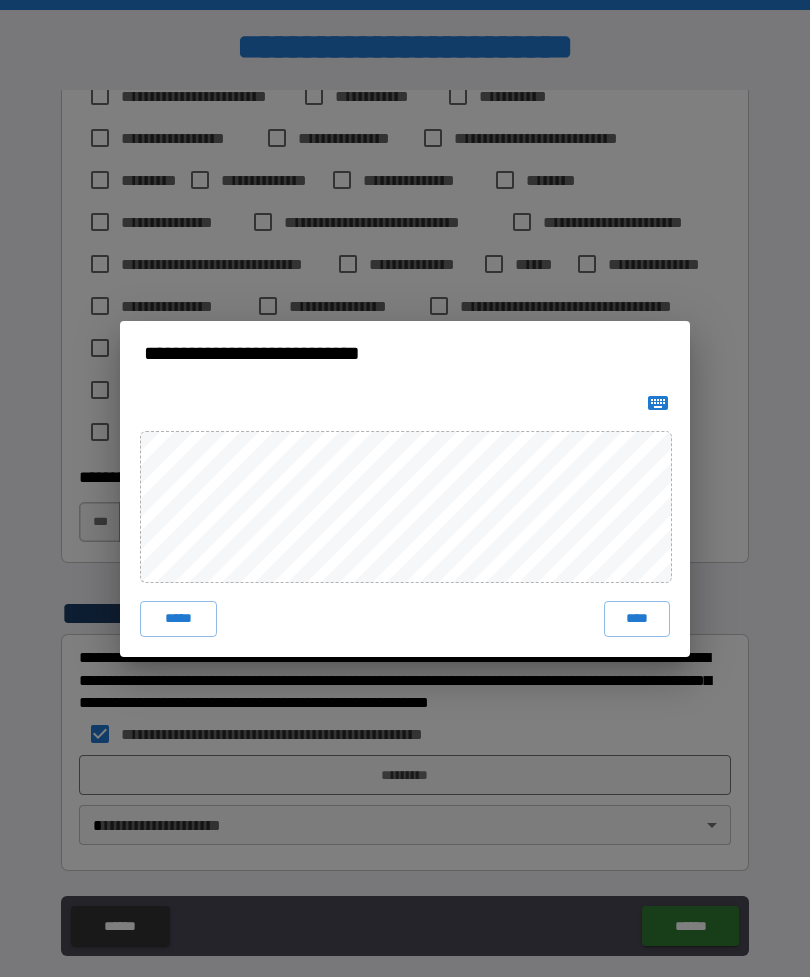 click on "****" at bounding box center [637, 619] 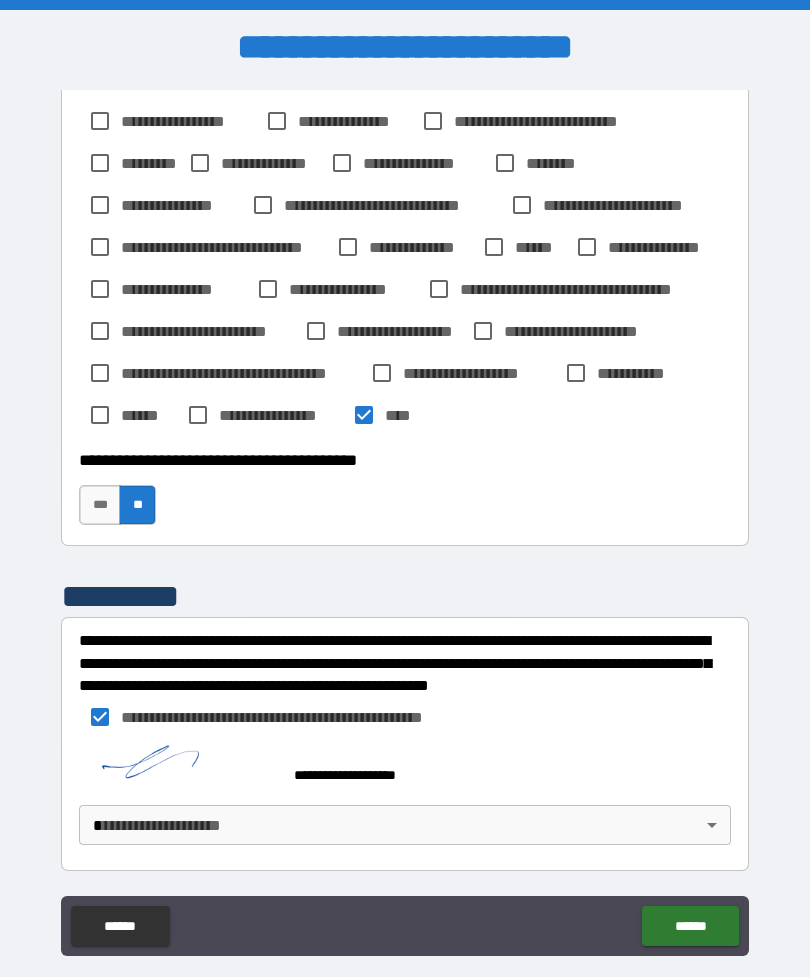 scroll, scrollTop: 970, scrollLeft: 0, axis: vertical 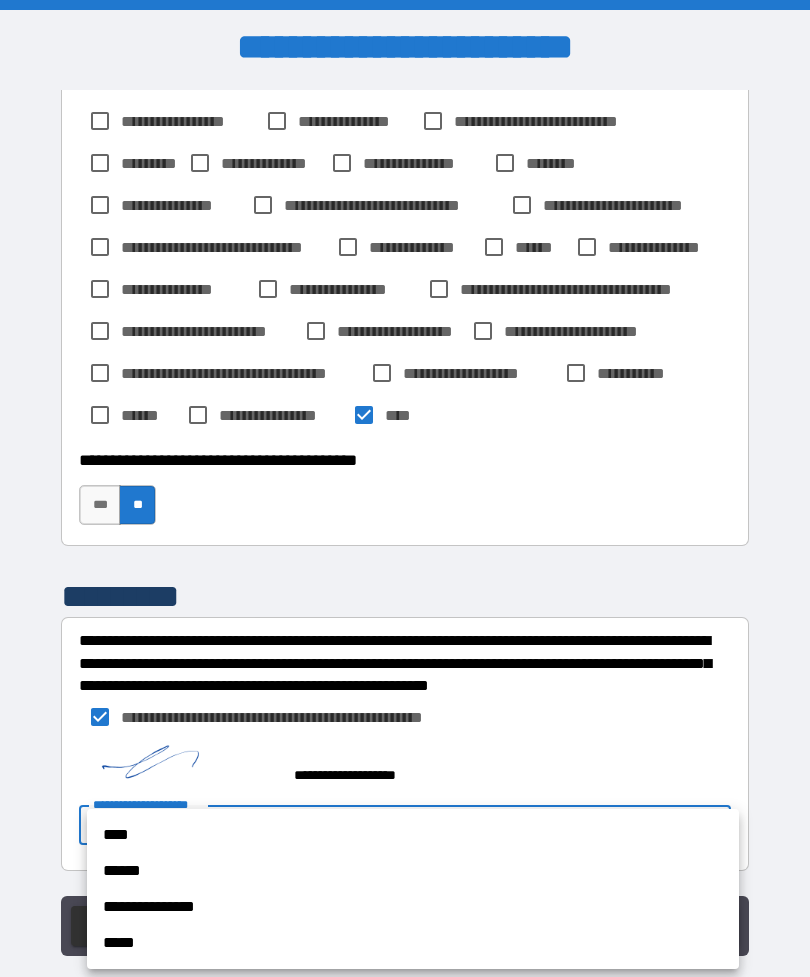 click on "**********" at bounding box center [413, 907] 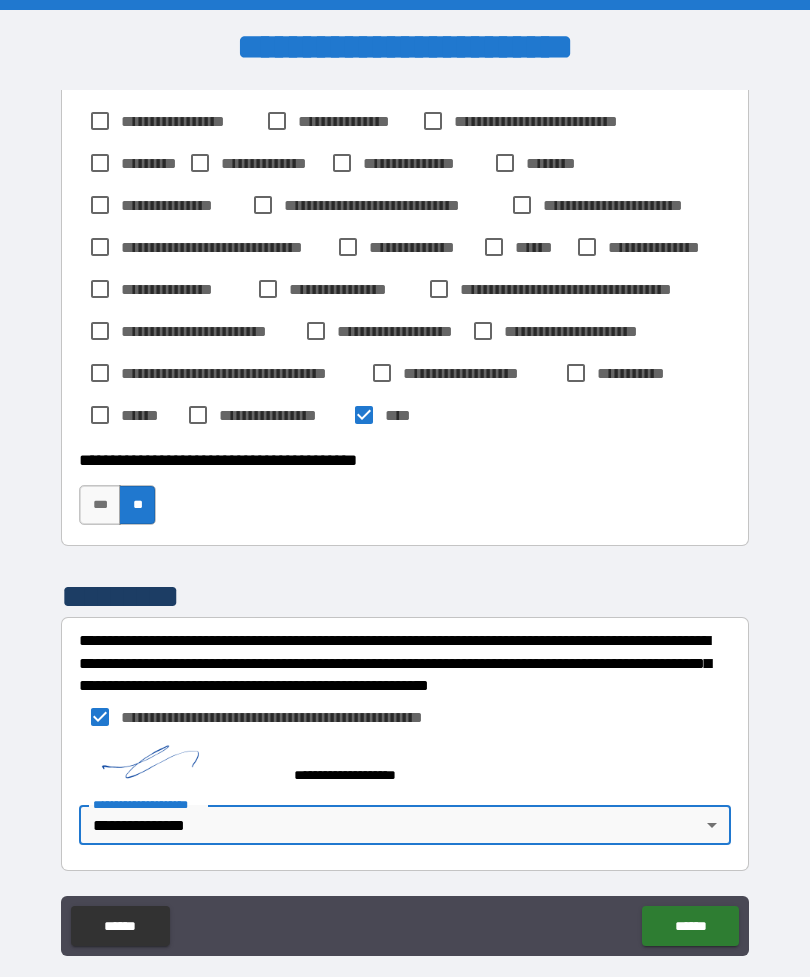 type on "*" 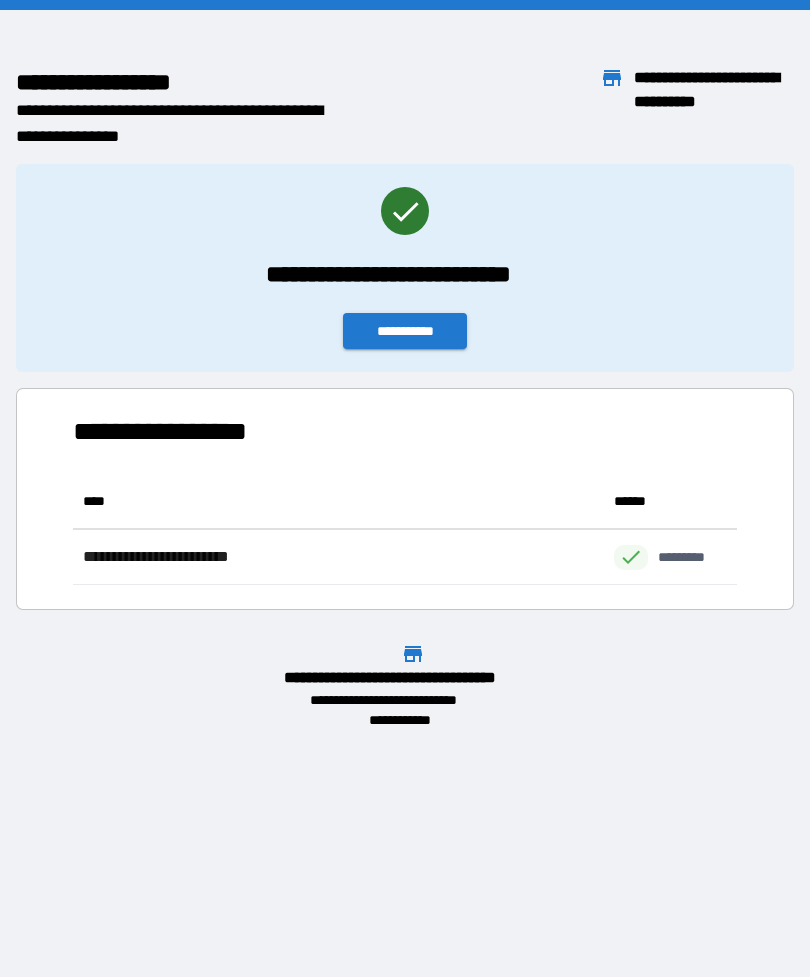 scroll, scrollTop: 1, scrollLeft: 1, axis: both 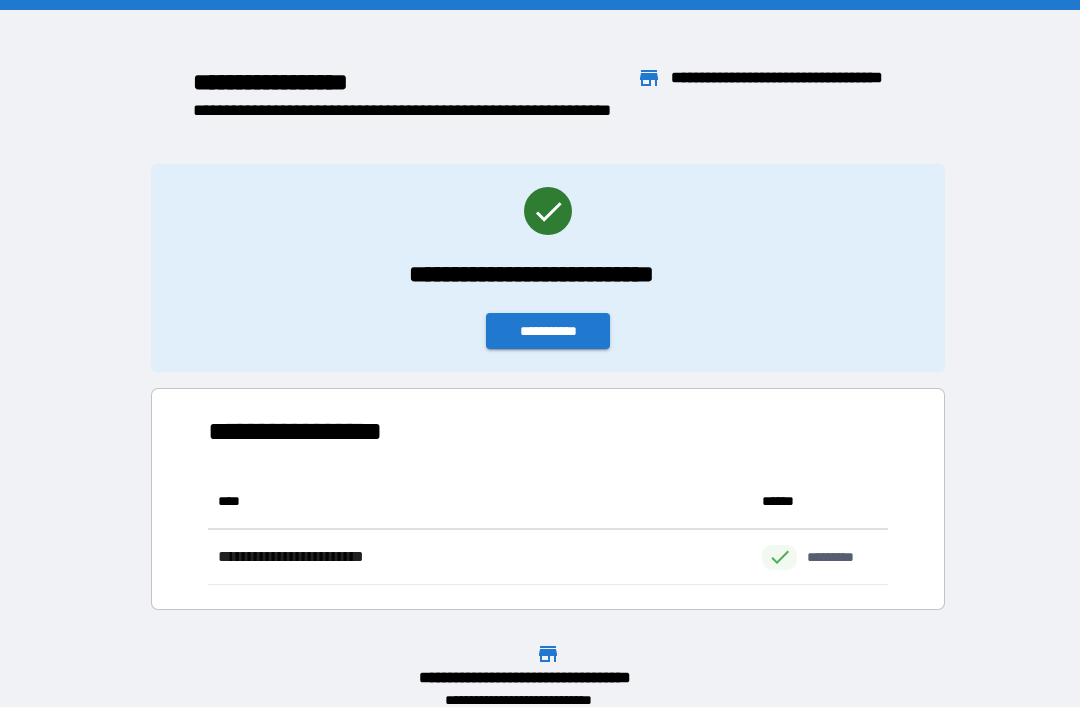 click on "**********" at bounding box center [548, 331] 